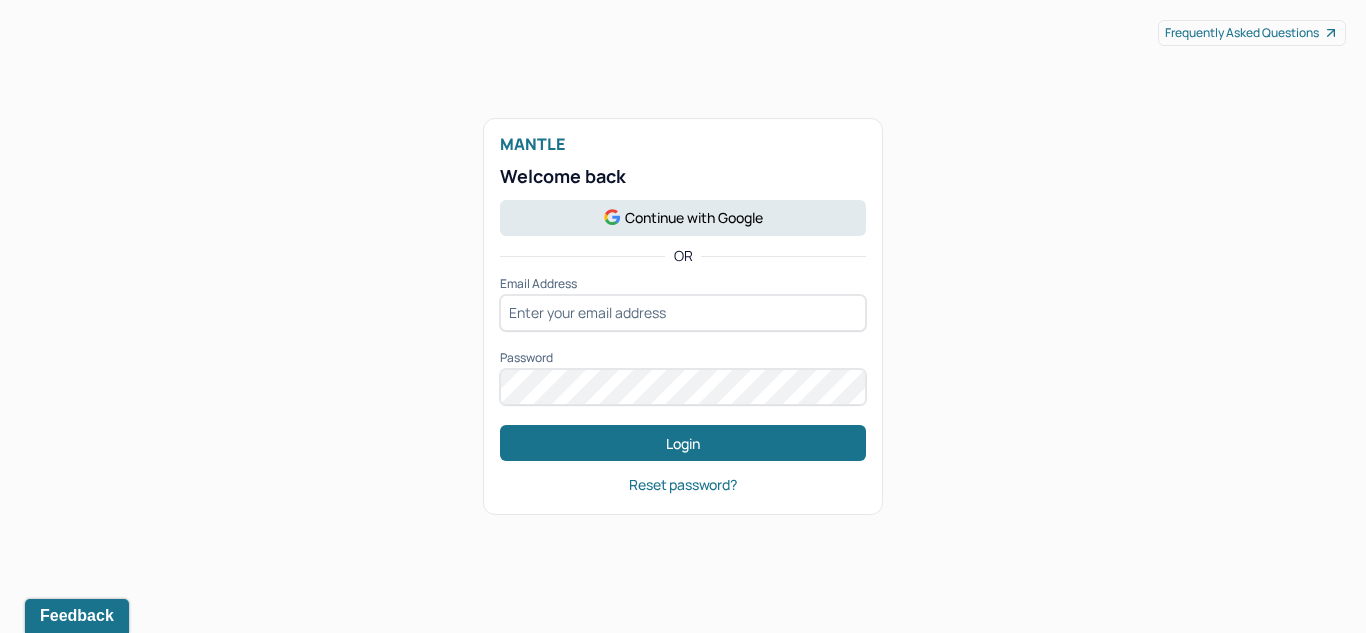 scroll, scrollTop: 0, scrollLeft: 0, axis: both 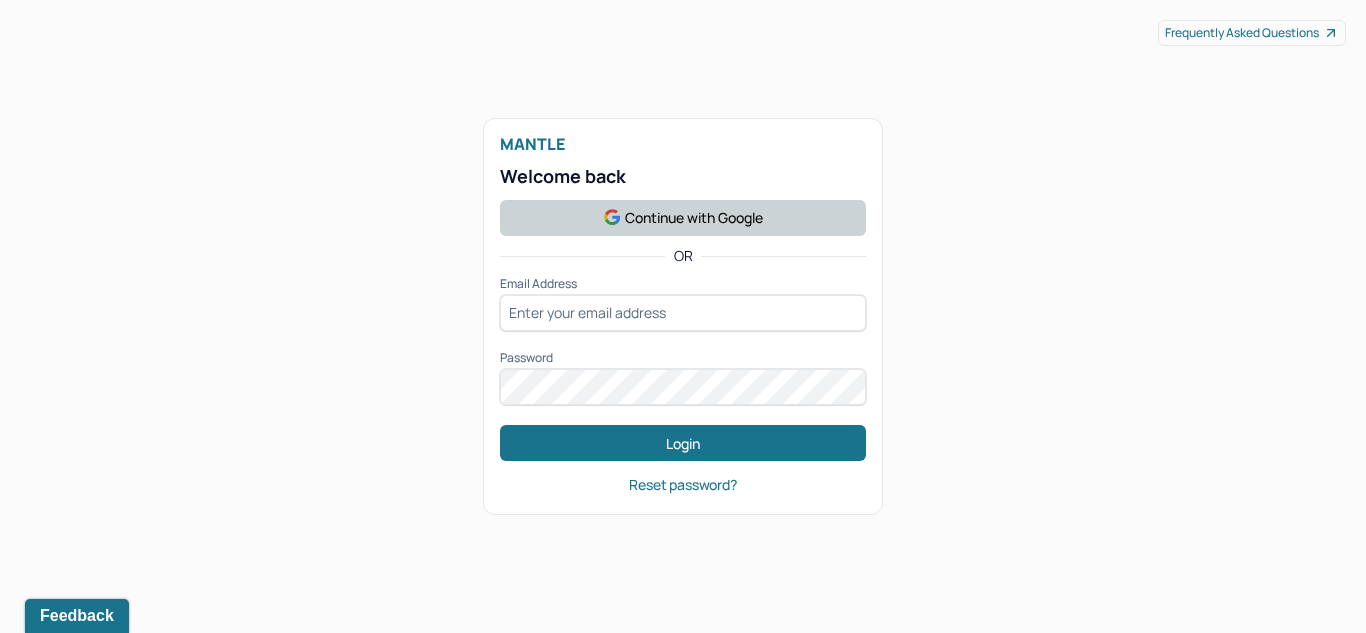 click on "Continue with Google" at bounding box center (683, 218) 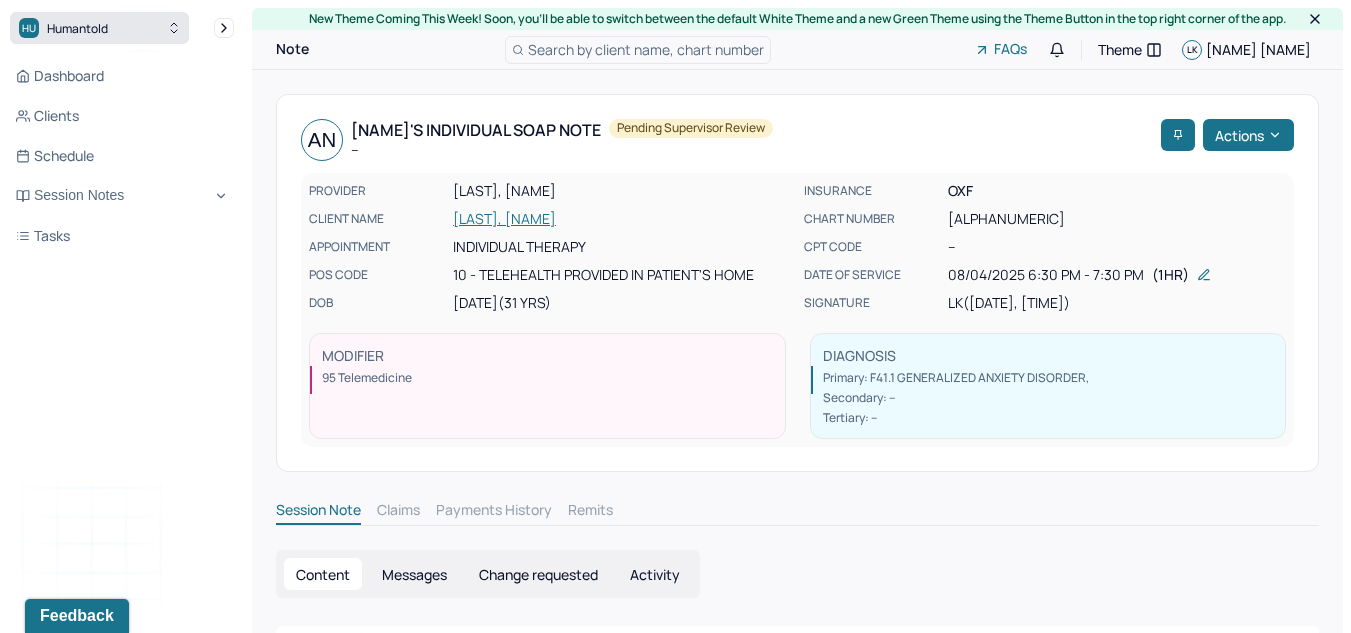 click on "HU Humantold" at bounding box center (99, 28) 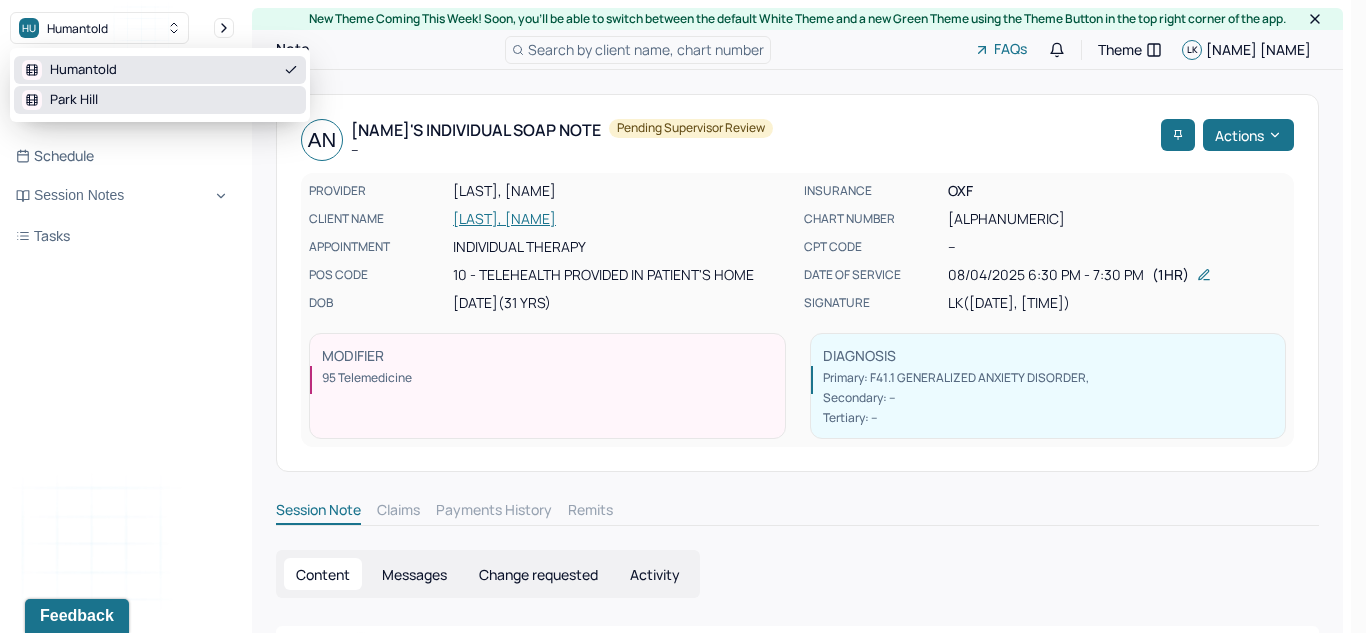 click on "Park Hill" at bounding box center [160, 100] 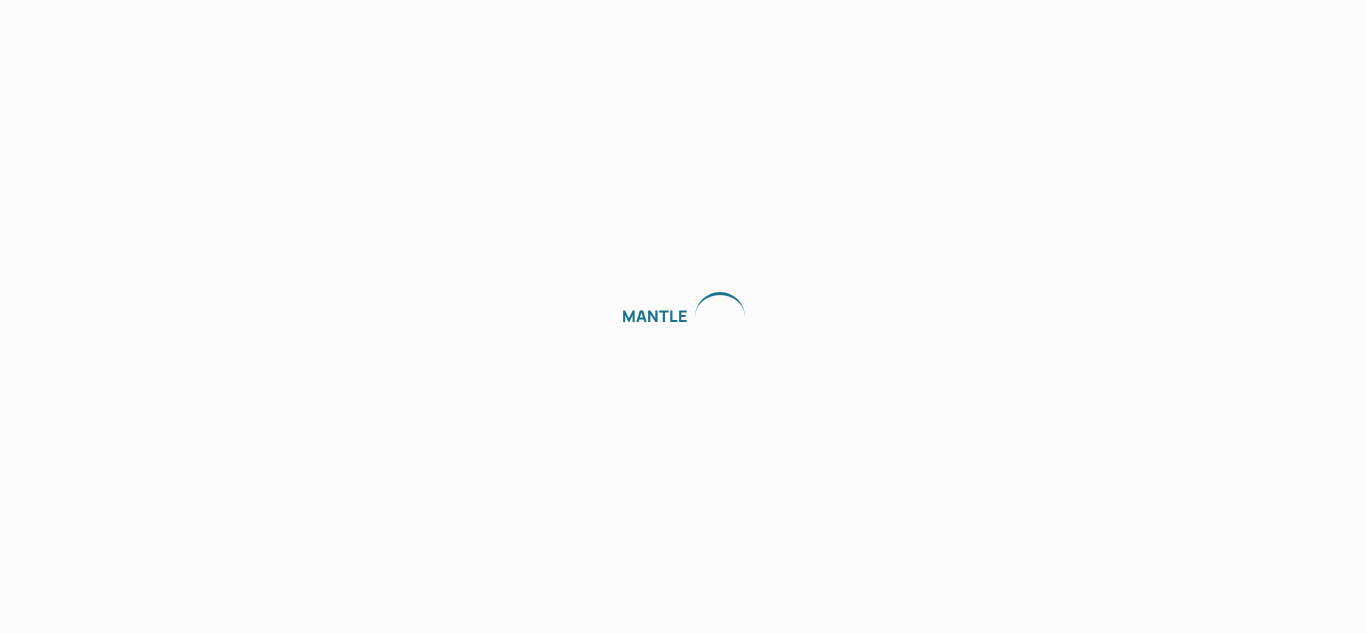 scroll, scrollTop: 0, scrollLeft: 0, axis: both 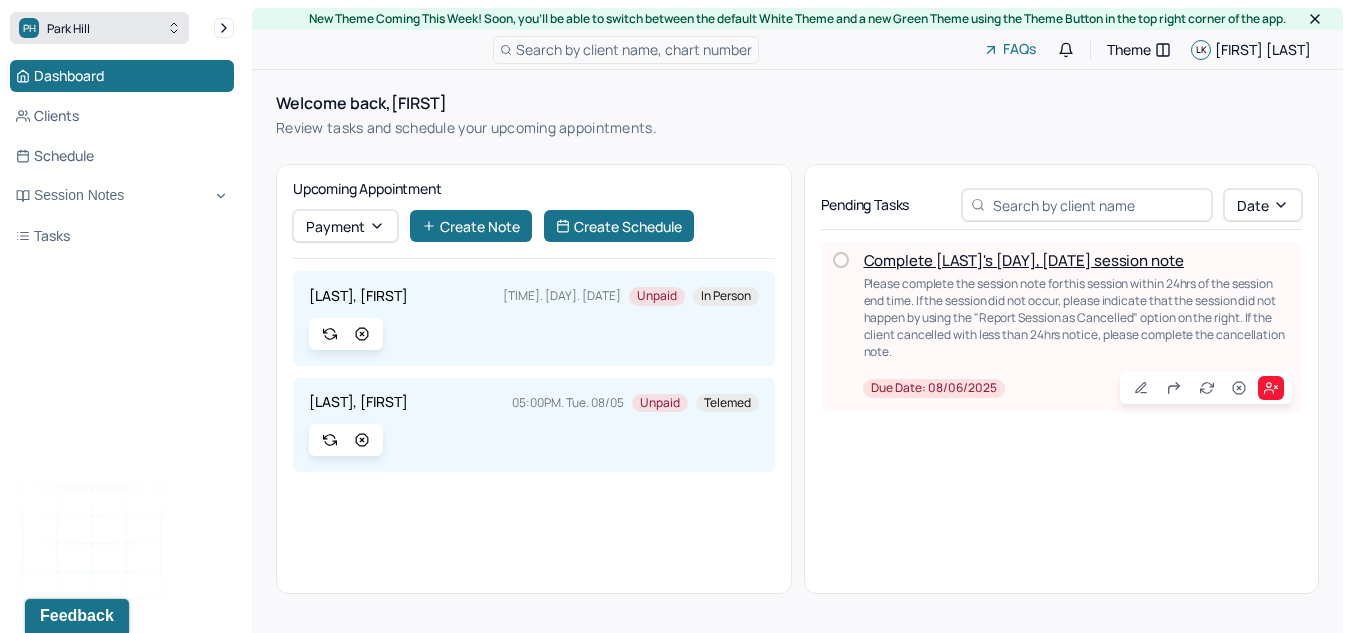 click on "PH Park Hill" at bounding box center (99, 28) 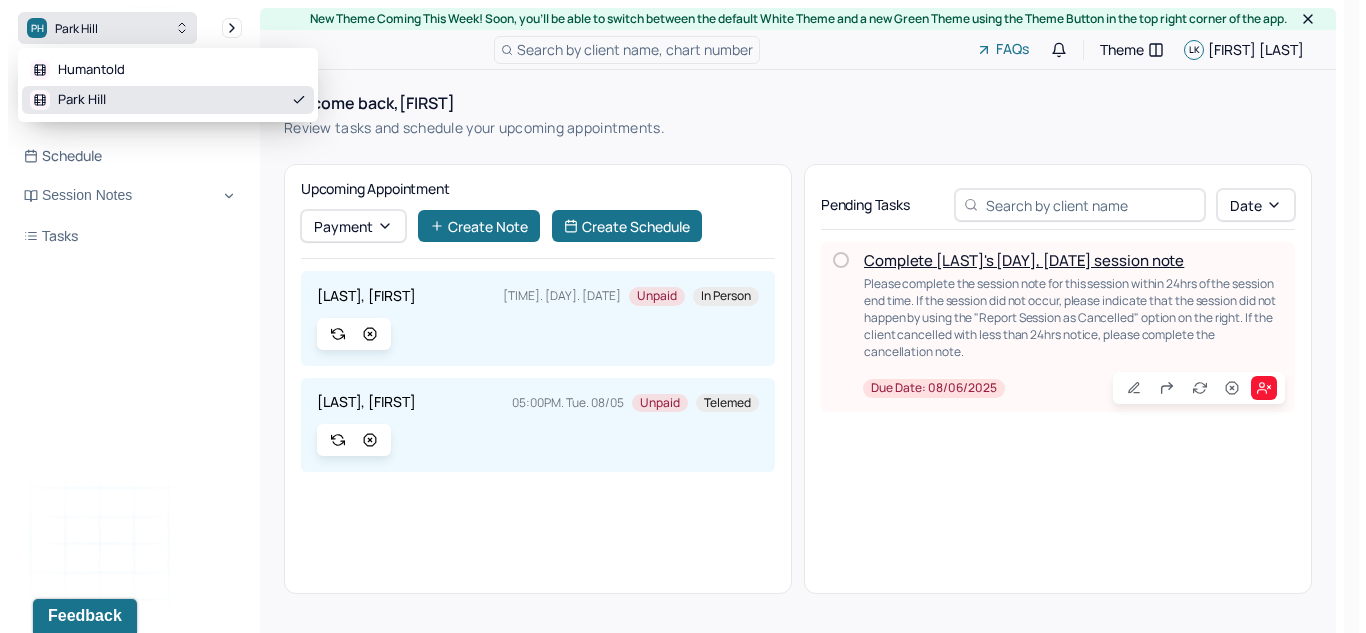 scroll, scrollTop: 0, scrollLeft: 0, axis: both 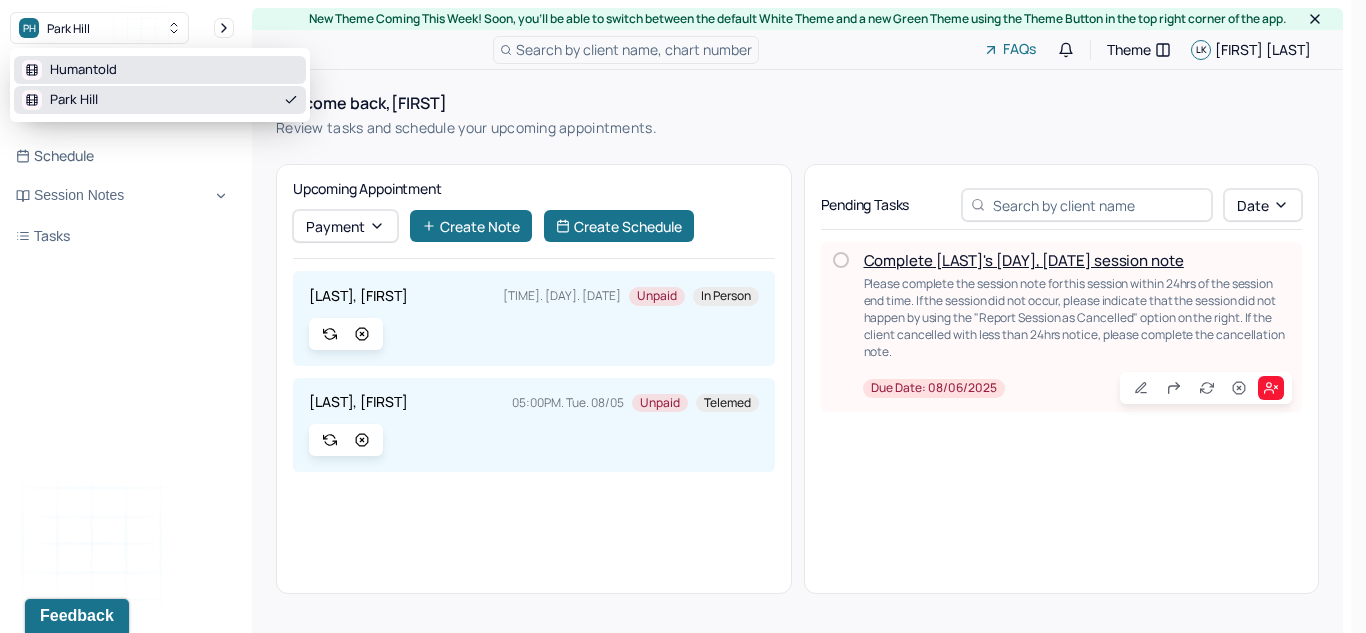 click on "Humantold" at bounding box center (160, 70) 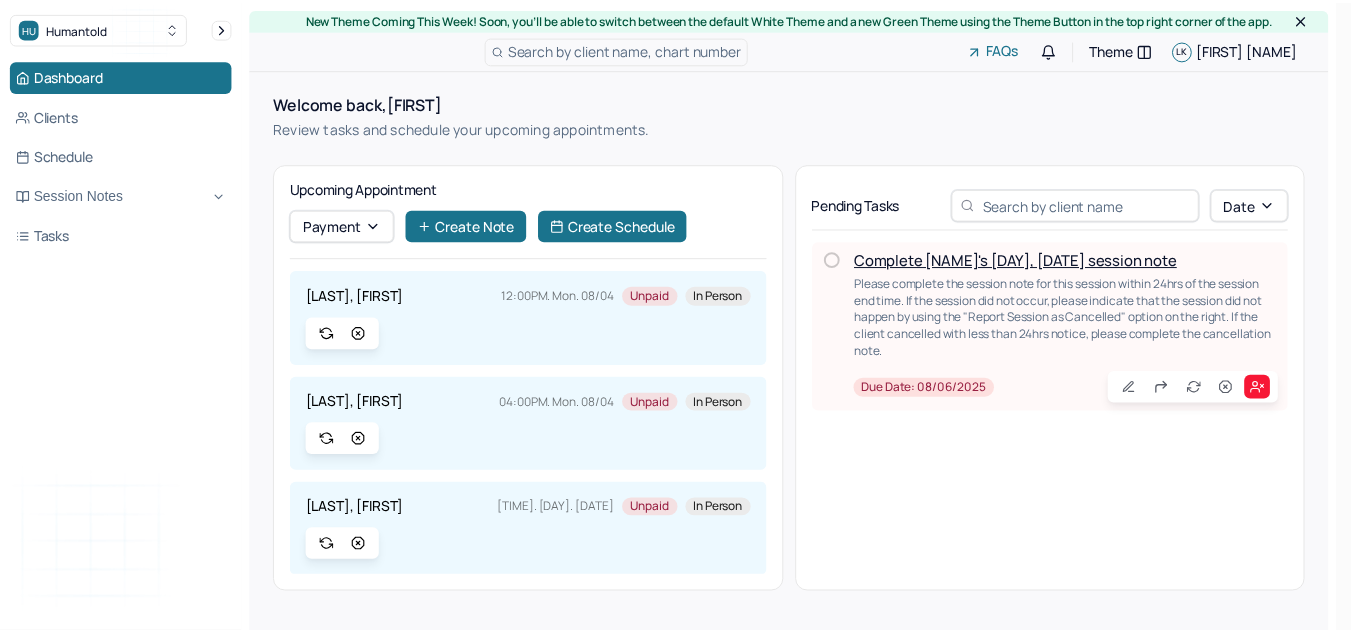scroll, scrollTop: 0, scrollLeft: 0, axis: both 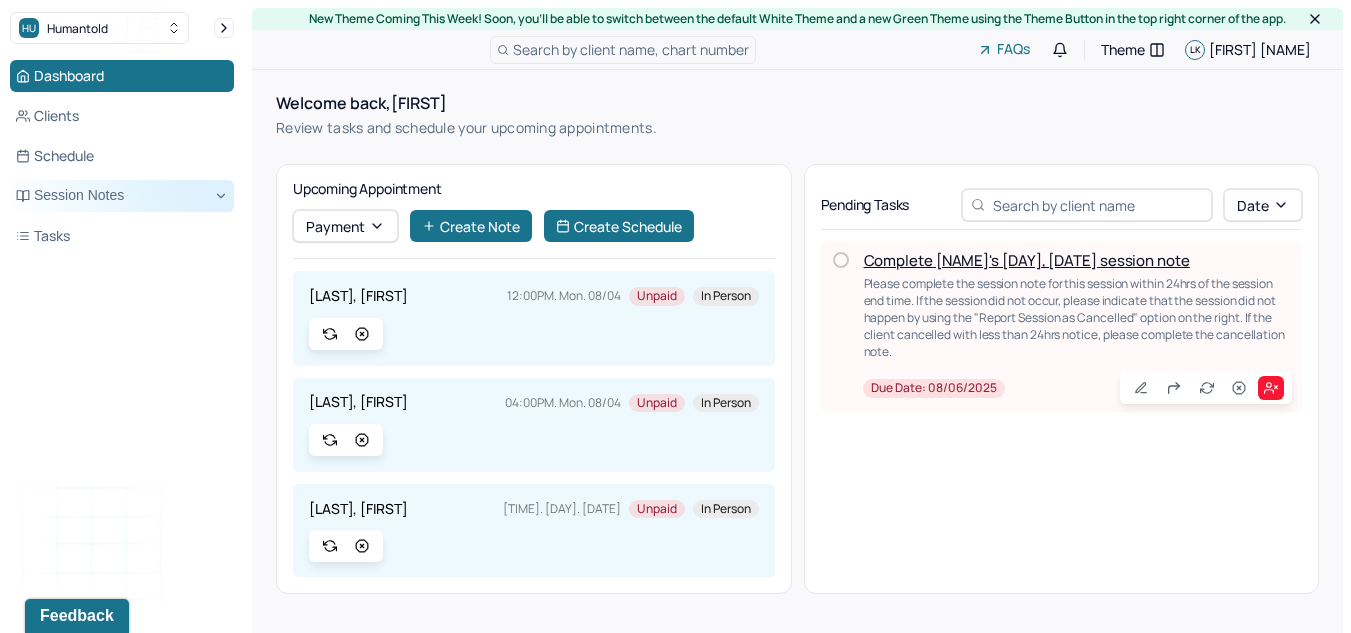 click on "Session Notes" at bounding box center (122, 196) 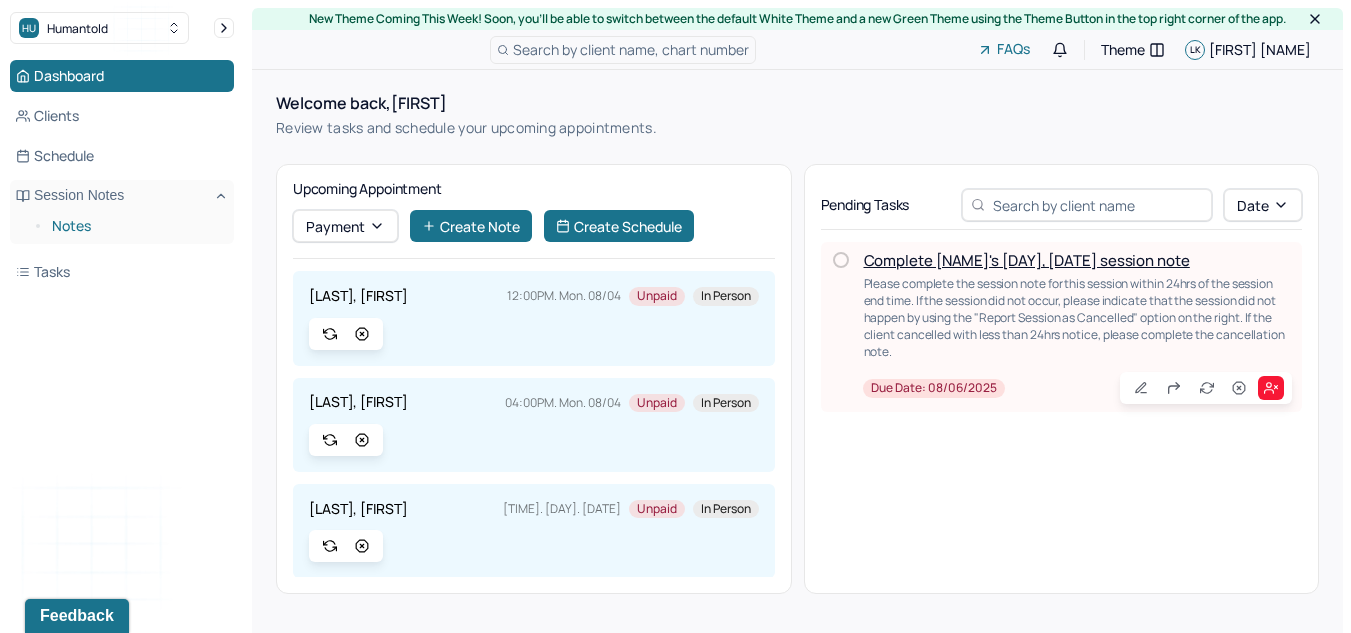 click on "Notes" at bounding box center [135, 226] 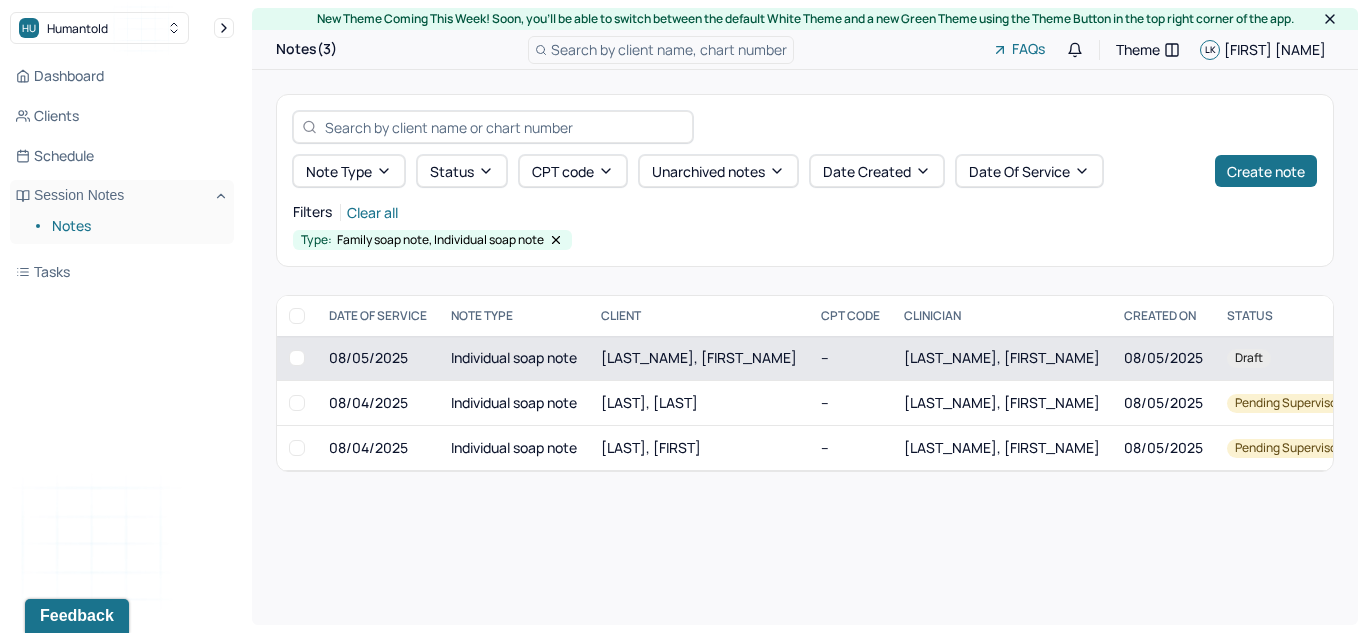 click on "[LAST_NAME], [FIRST_NAME]" at bounding box center (699, 358) 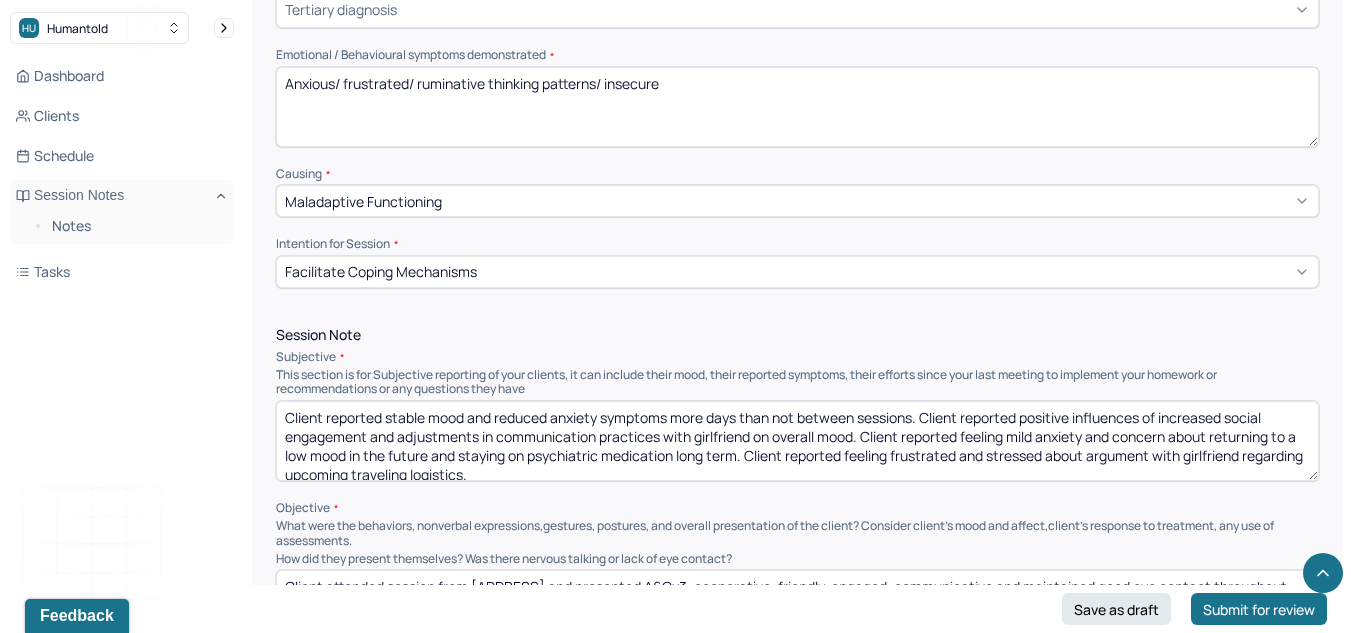 scroll, scrollTop: 923, scrollLeft: 0, axis: vertical 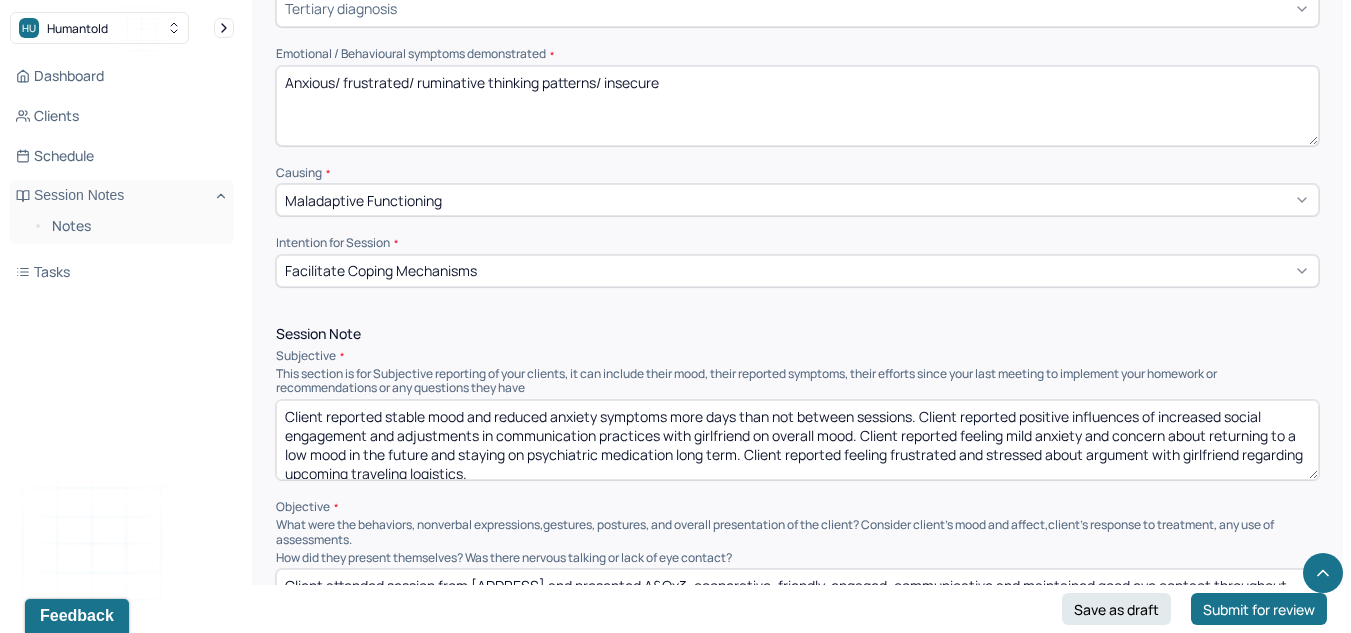 click on "Client reported stable mood and reduced anxiety symptoms more days than not between sessions. Client reported positive influences of increased social engagement and adjustments in communication practices with girlfriend on overall mood. Client reported feeling mild anxiety and concern about returning to a low mood in the future and staying on psychiatric medication long term. Client reported feeling frustrated and stressed about argument with girlfriend regarding upcoming traveling logistics." at bounding box center (797, 440) 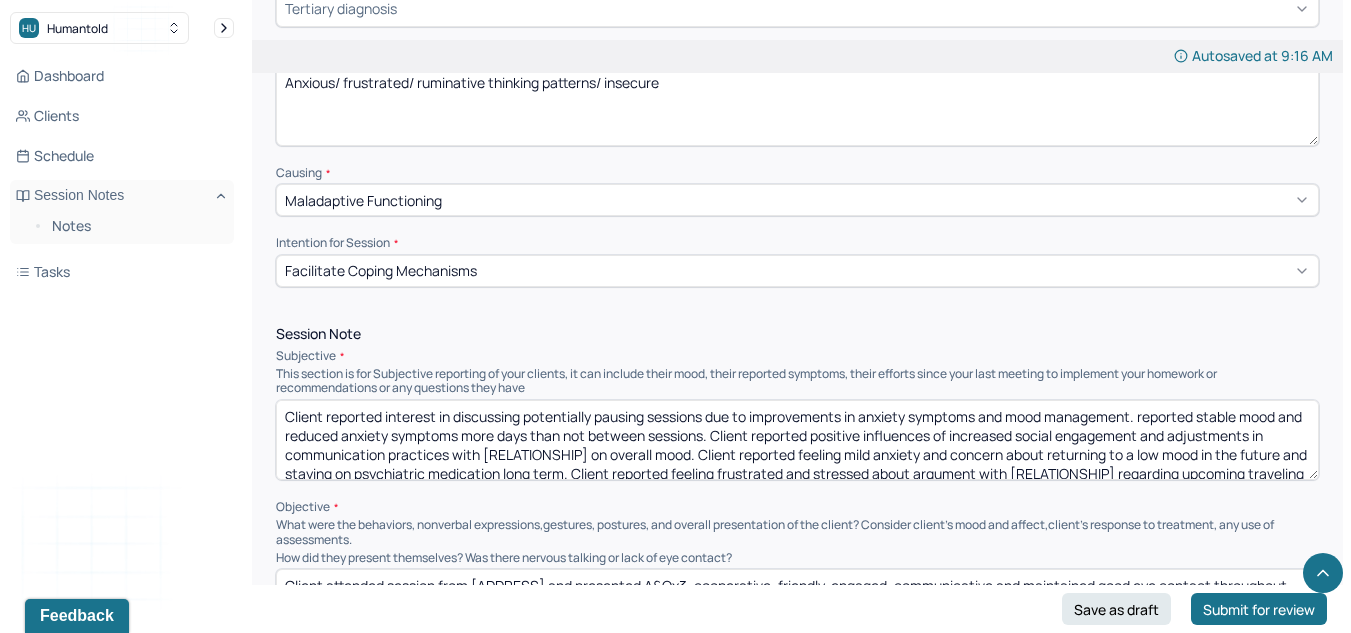click on "Client reported interest in discussing potentially pausing sessions due to improvements in anxiety symptoms and mood management. reported stable mood and reduced anxiety symptoms more days than not between sessions. Client reported positive influences of increased social engagement and adjustments in communication practices with [RELATIONSHIP] on overall mood. Client reported feeling mild anxiety and concern about returning to a low mood in the future and staying on psychiatric medication long term. Client reported feeling frustrated and stressed about argument with [RELATIONSHIP] regarding upcoming traveling logistics." at bounding box center (797, 440) 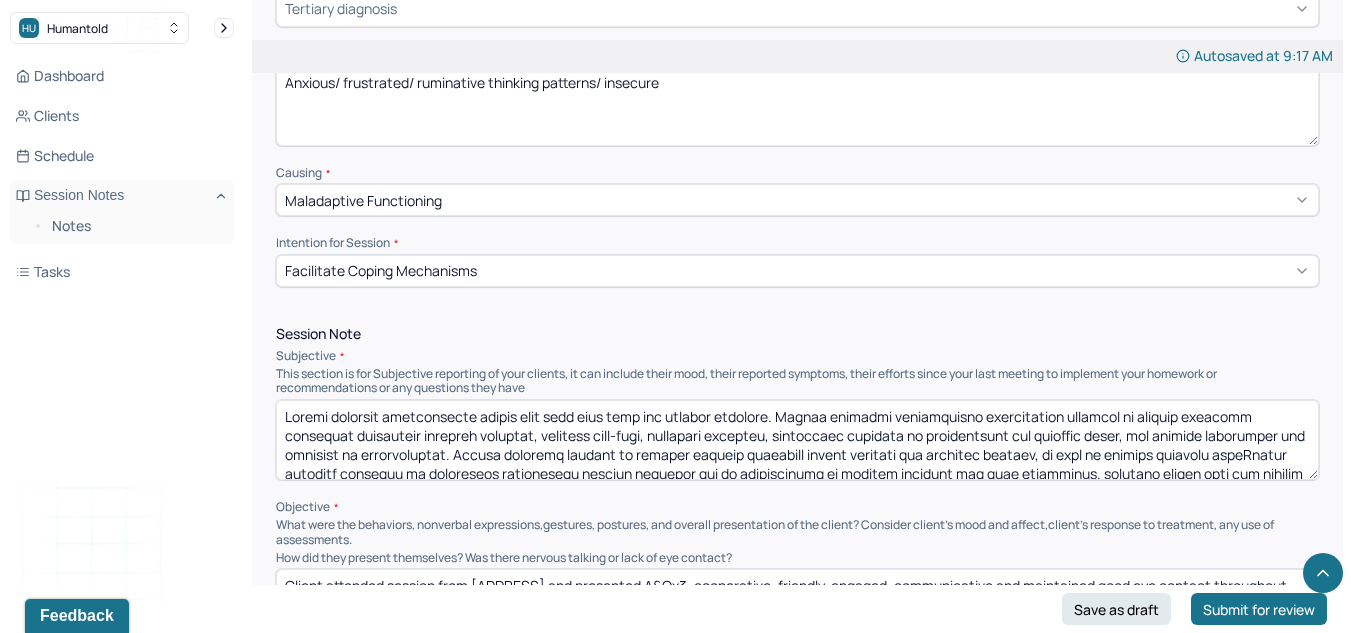 scroll, scrollTop: 4, scrollLeft: 0, axis: vertical 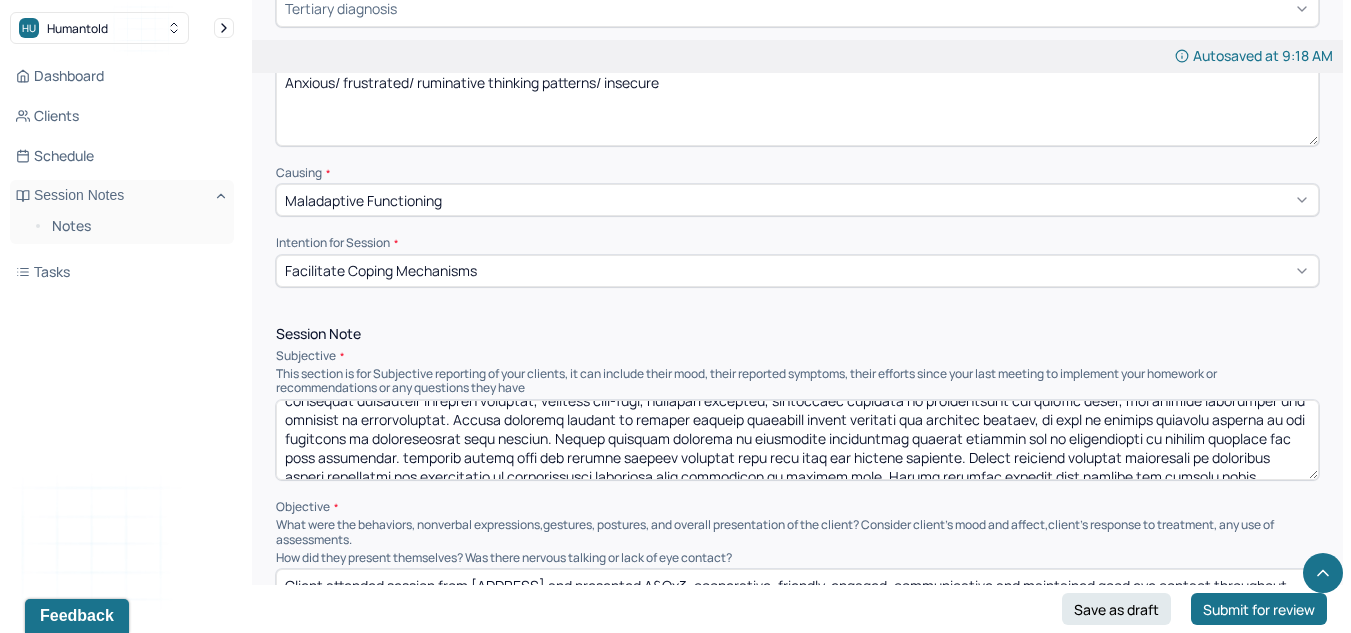 drag, startPoint x: 648, startPoint y: 473, endPoint x: 925, endPoint y: 418, distance: 282.4075 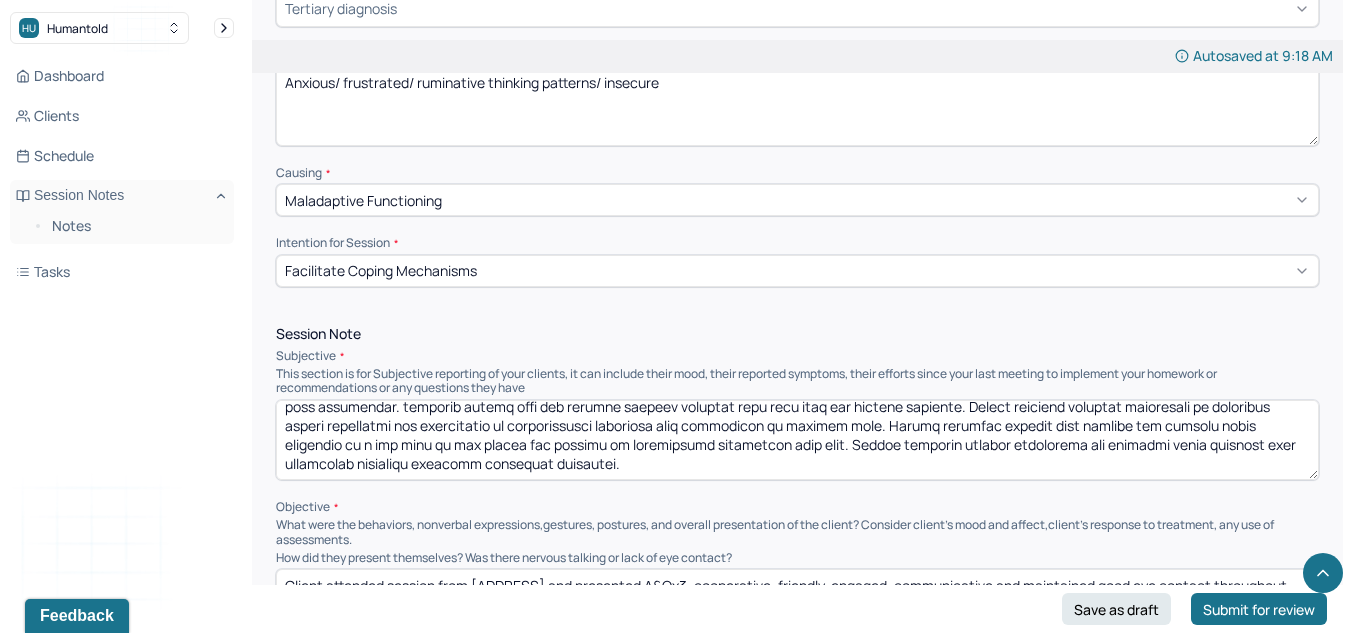 drag, startPoint x: 446, startPoint y: 456, endPoint x: 1185, endPoint y: 509, distance: 740.89813 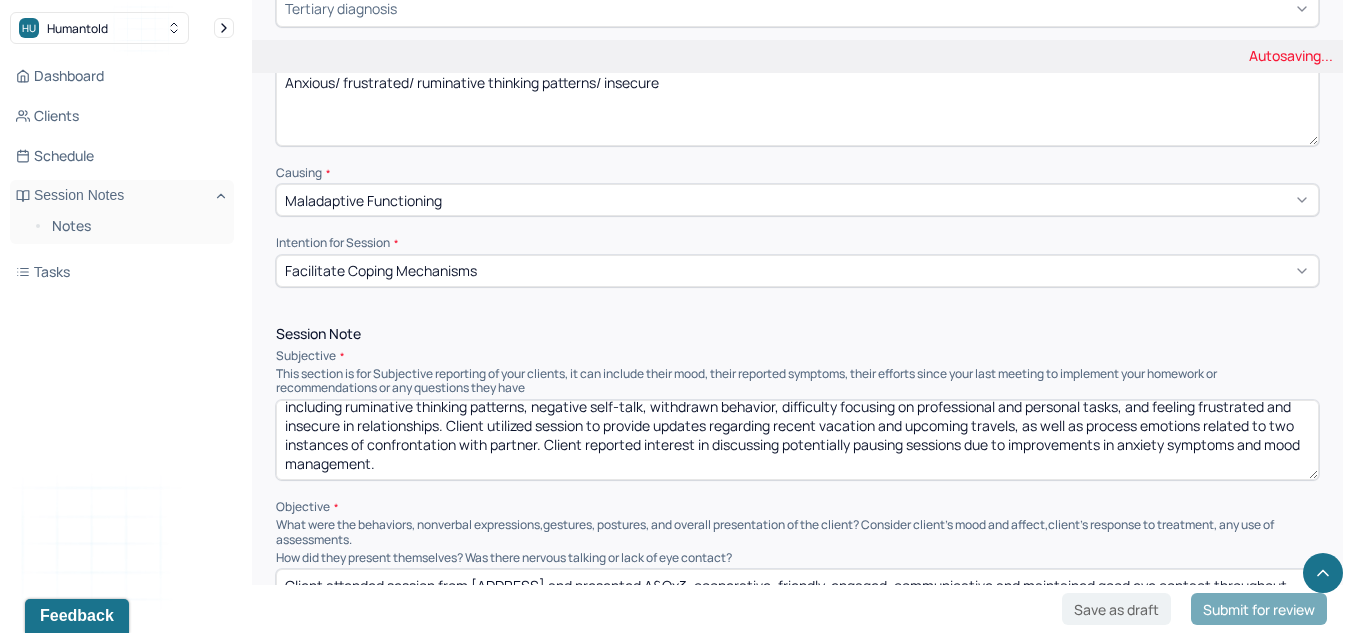 scroll, scrollTop: 0, scrollLeft: 0, axis: both 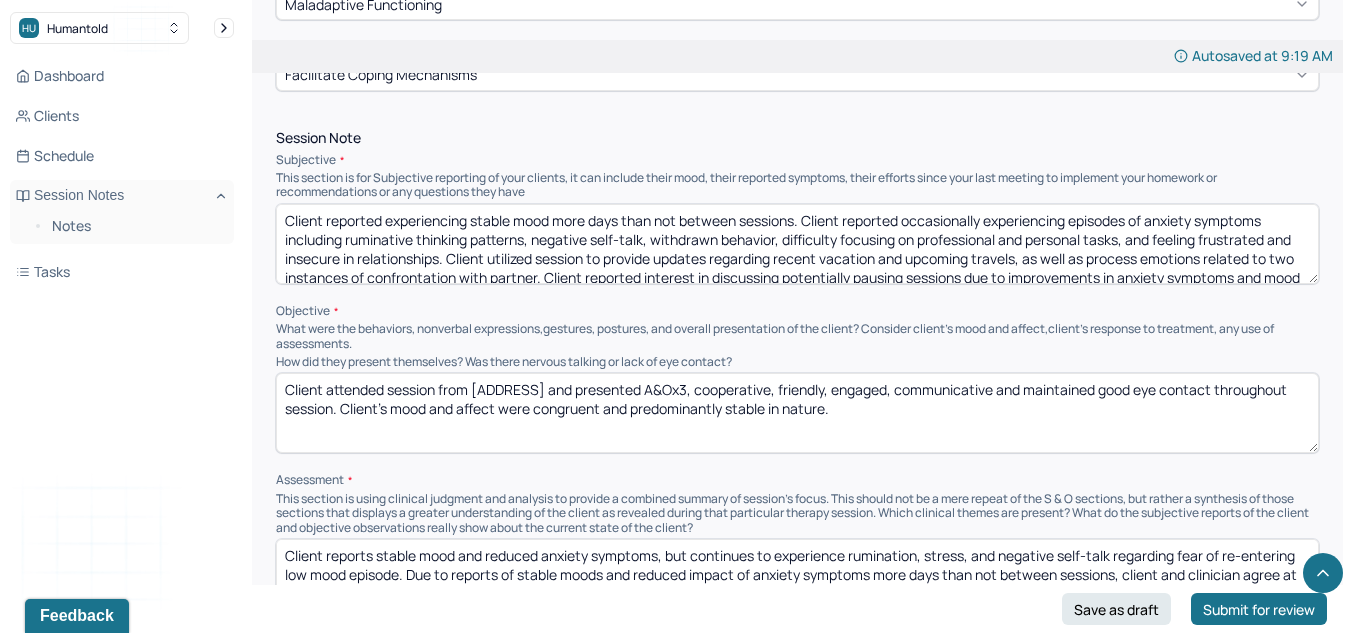 type on "Client reported experiencing stable mood more days than not between sessions. Client reported occasionally experiencing episodes of anxiety symptoms including ruminative thinking patterns, negative self-talk, withdrawn behavior, difficulty focusing on professional and personal tasks, and feeling frustrated and insecure in relationships. Client utilized session to provide updates regarding recent vacation and upcoming travels, as well as process emotions related to two instances of confrontation with partner. Client reported interest in discussing potentially pausing sessions due to improvements in anxiety symptoms and mood management." 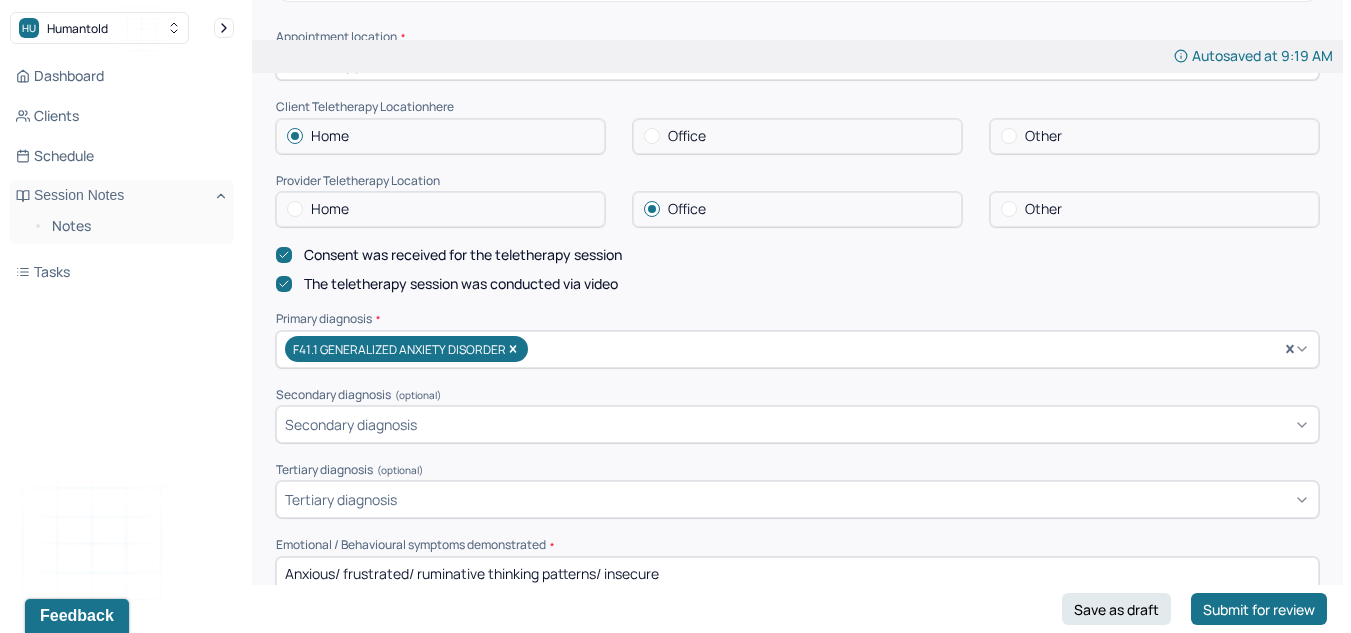 scroll, scrollTop: 431, scrollLeft: 0, axis: vertical 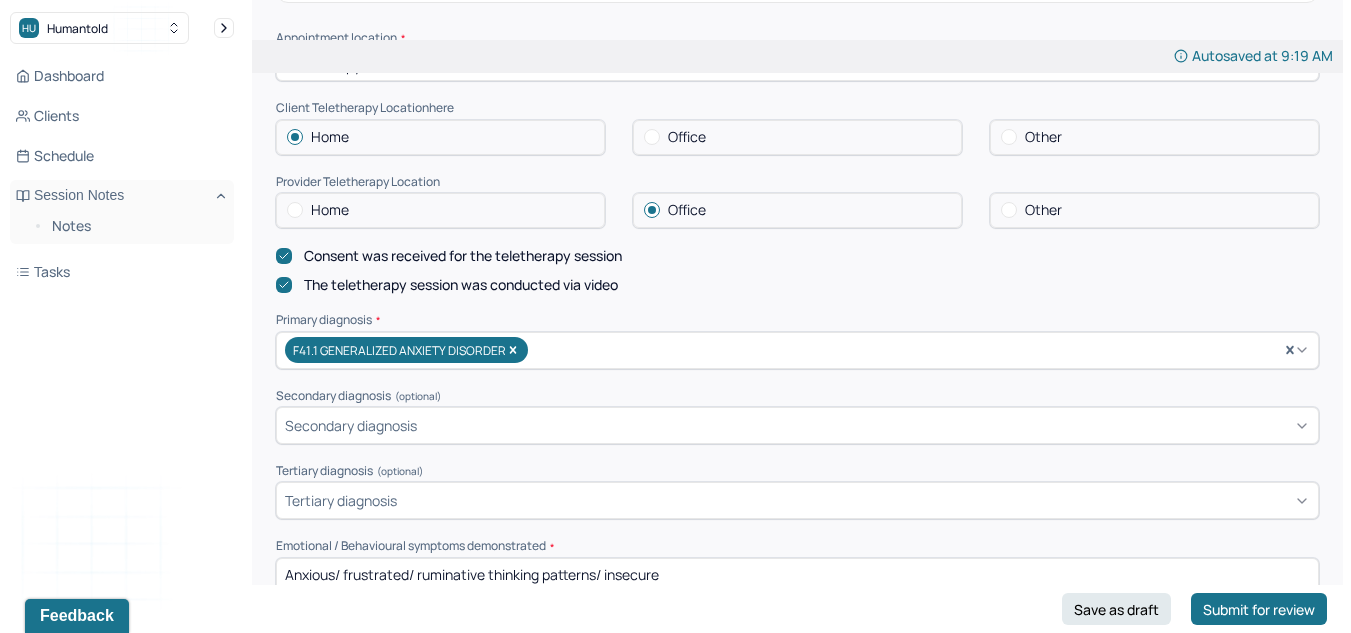 click at bounding box center (652, 137) 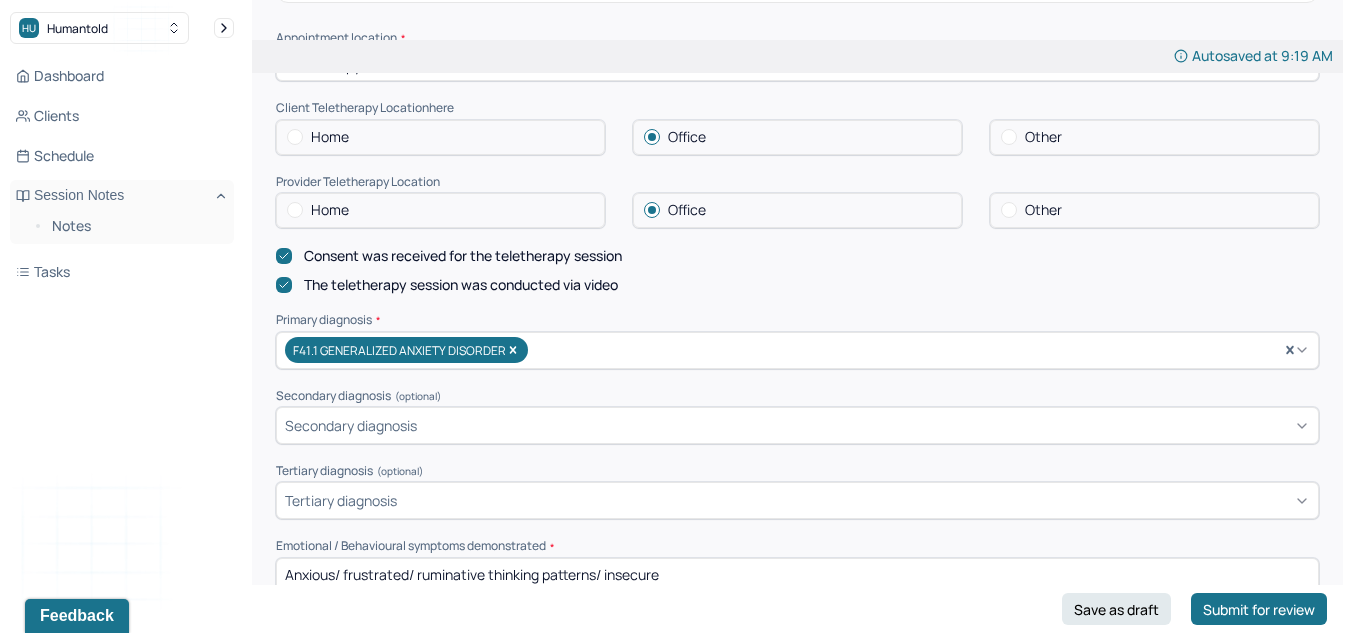 click on "Other" at bounding box center (1154, 137) 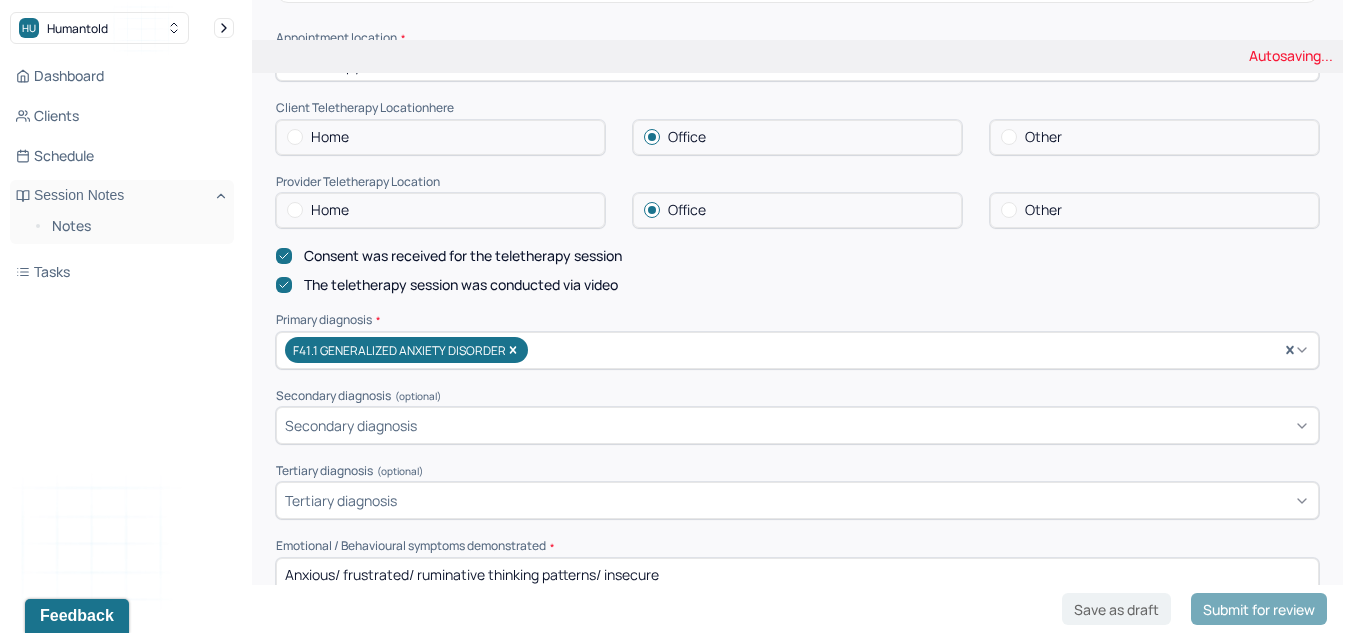 click at bounding box center (1009, 137) 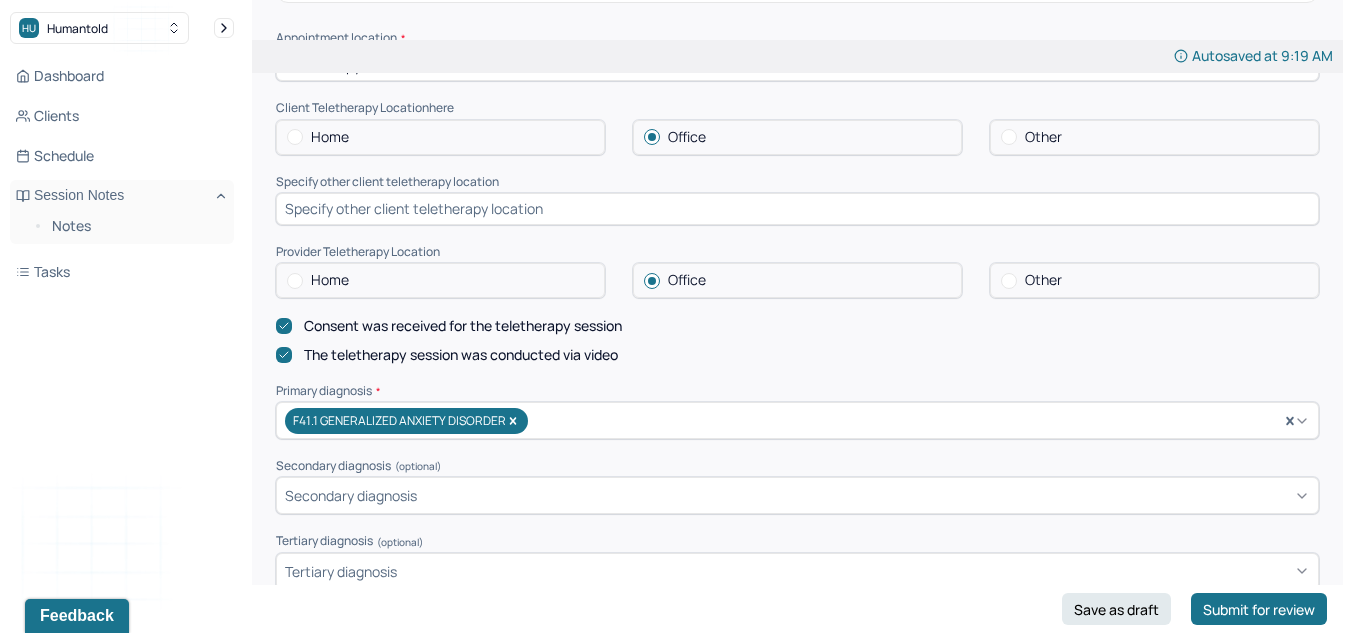 click at bounding box center (797, 209) 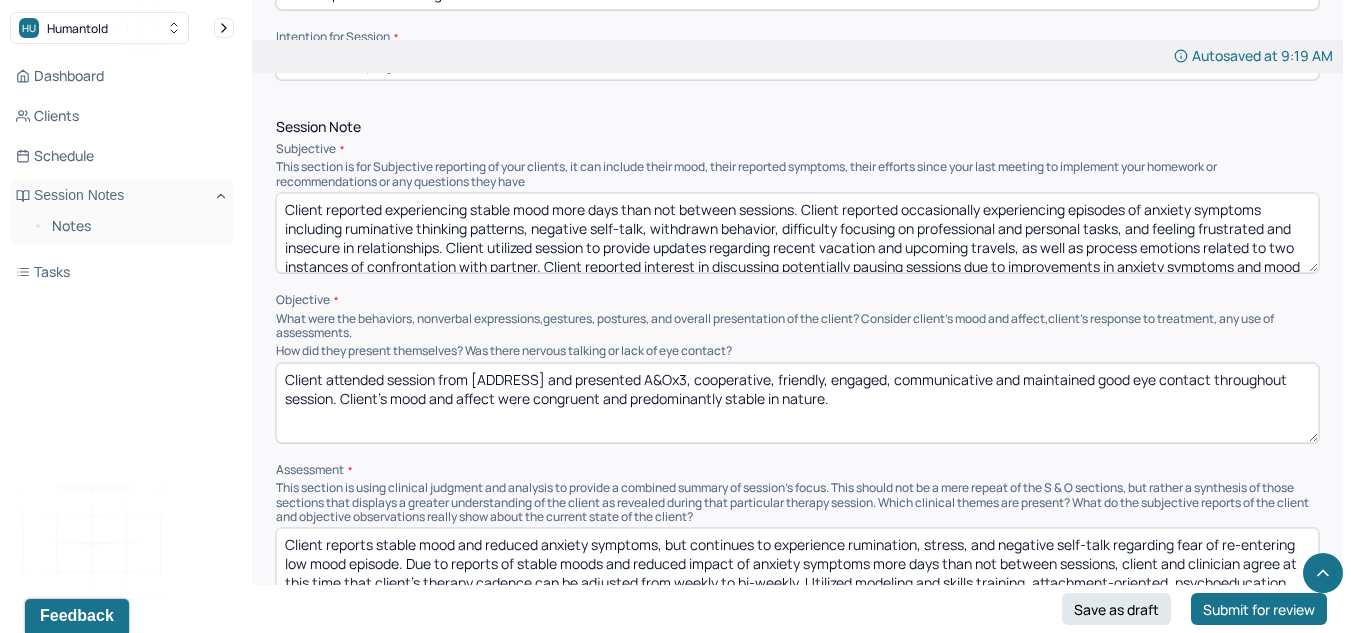scroll, scrollTop: 1197, scrollLeft: 0, axis: vertical 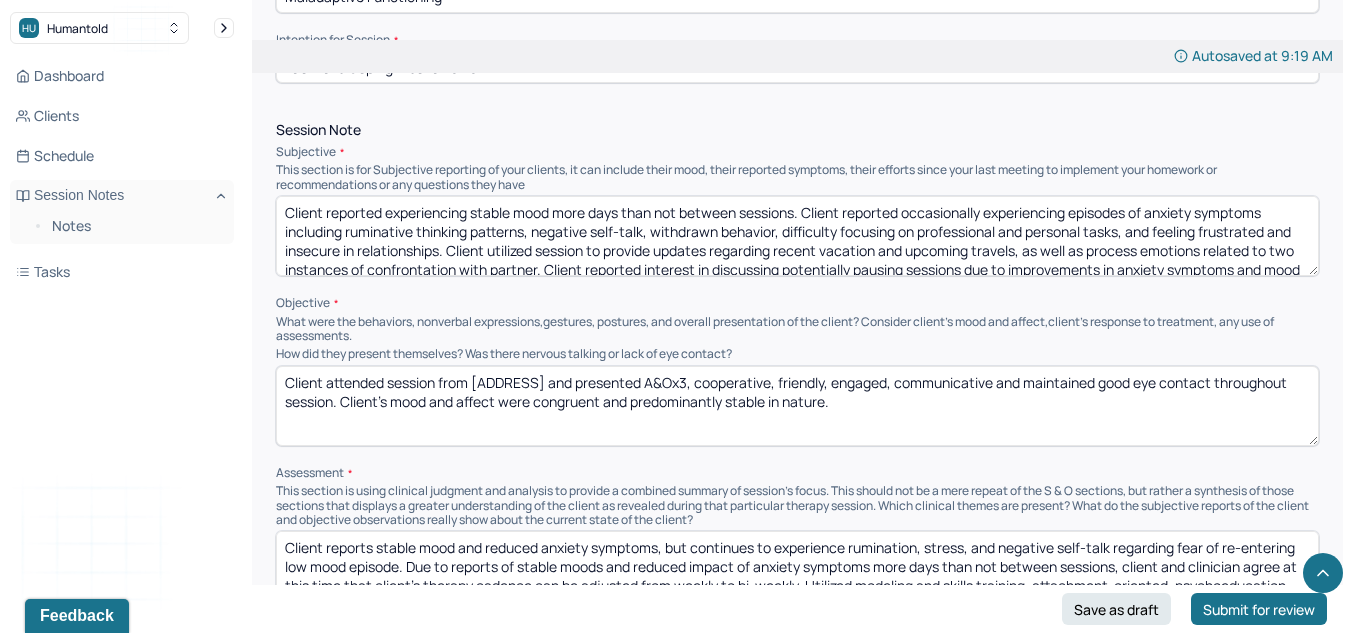 click on "Client attended session from [ADDRESS] and presented A&Ox3, cooperative, friendly, engaged, communicative and maintained good eye contact throughout session. Client's mood and affect were congruent and predominantly stable in nature." at bounding box center [797, 406] 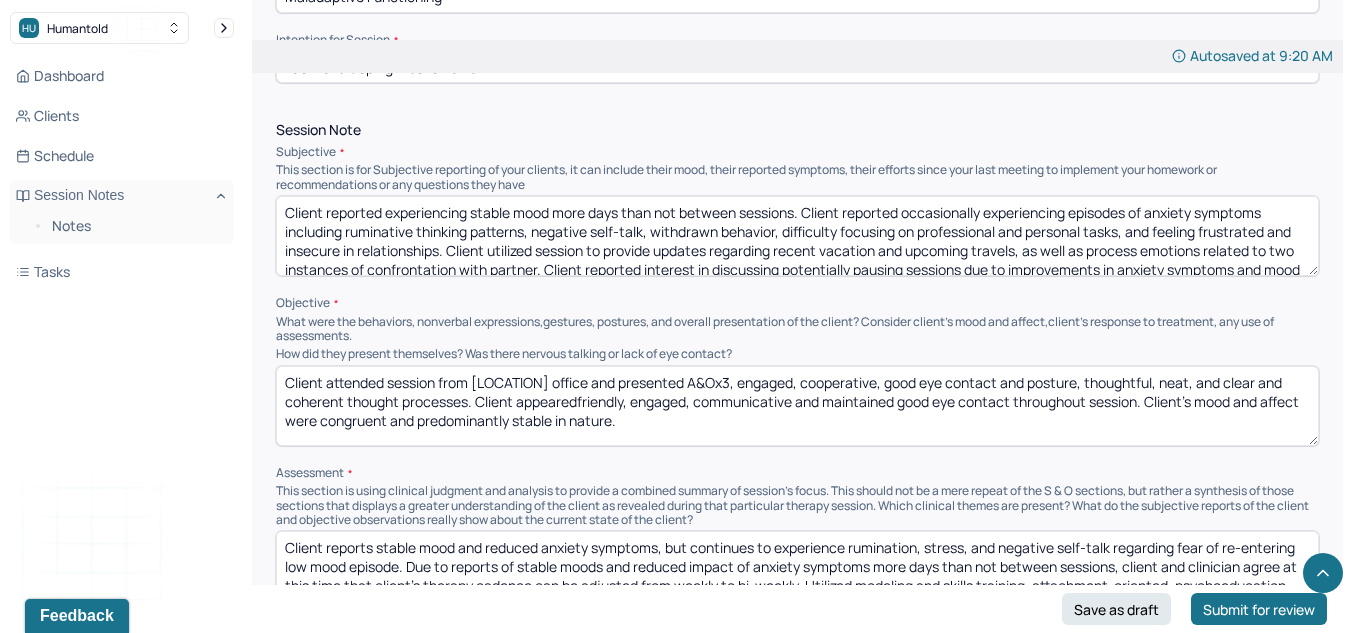 drag, startPoint x: 683, startPoint y: 436, endPoint x: 441, endPoint y: 411, distance: 243.2879 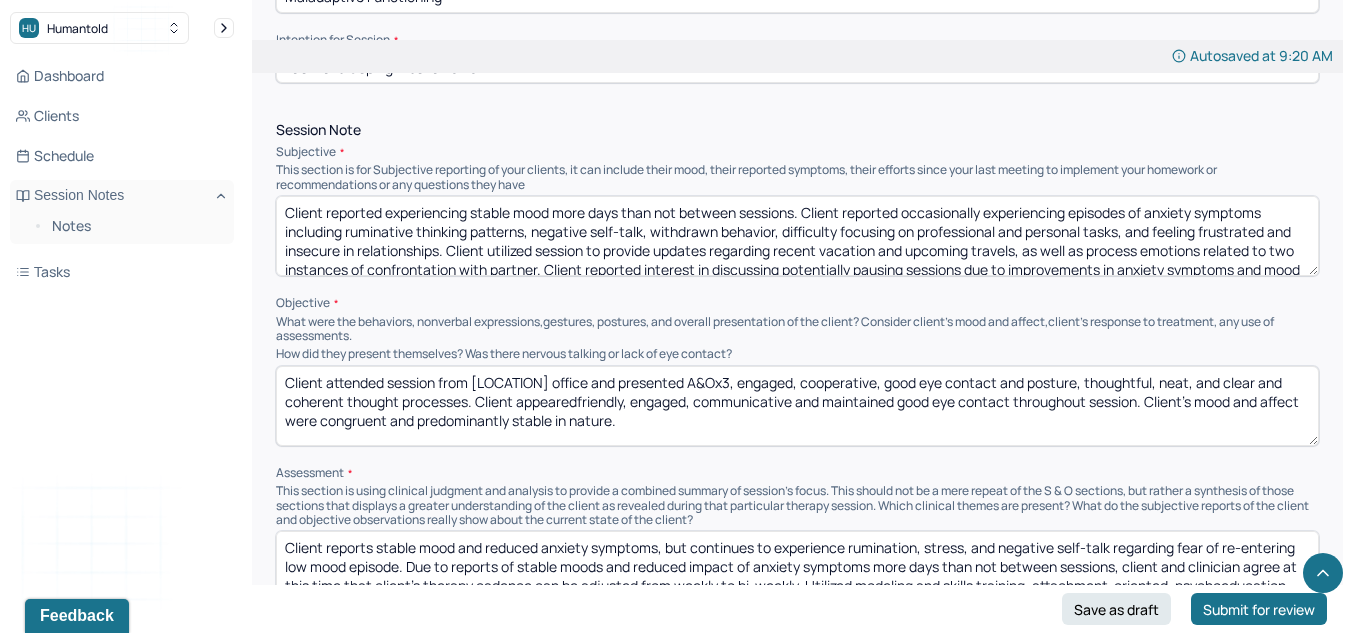 click on "Client attended session from [LOCATION] office and presented A&Ox3, engaged, cooperative, good eye contact and posture, thoughtful, neat, and clear and coherent thought processes. Client appearedfriendly, engaged, communicative and maintained good eye contact throughout session. Client's mood and affect were congruent and predominantly stable in nature." at bounding box center (797, 406) 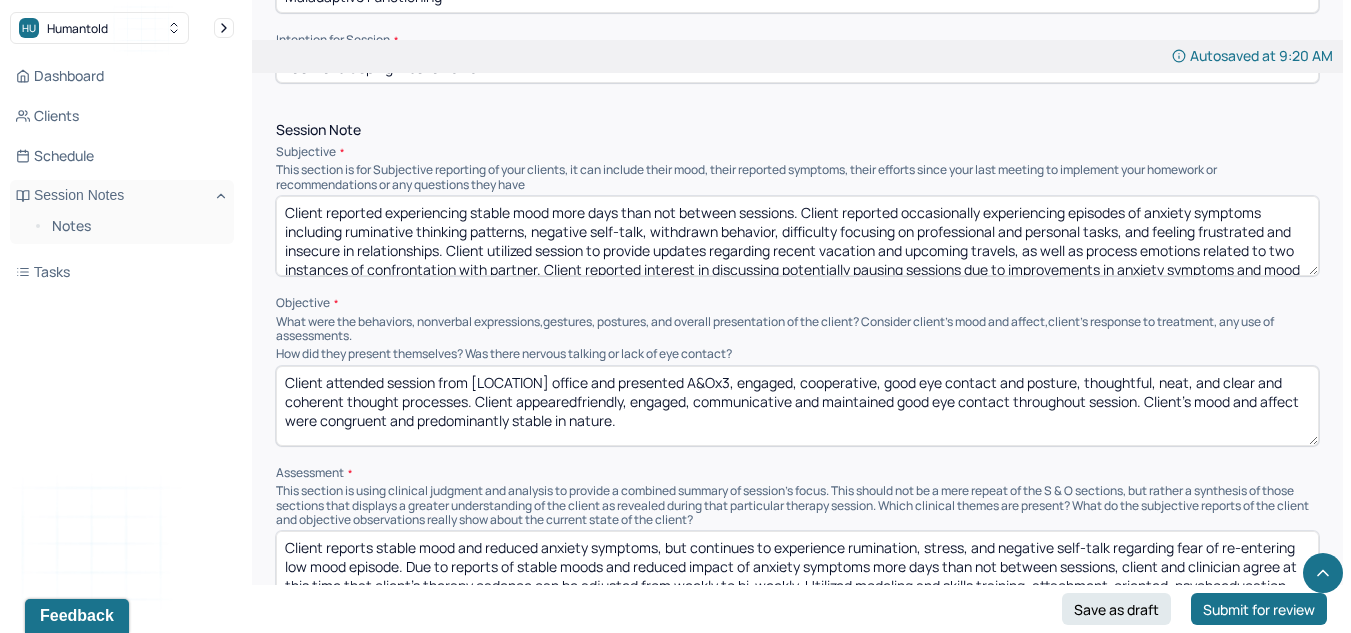 drag, startPoint x: 1092, startPoint y: 400, endPoint x: 415, endPoint y: 406, distance: 677.0266 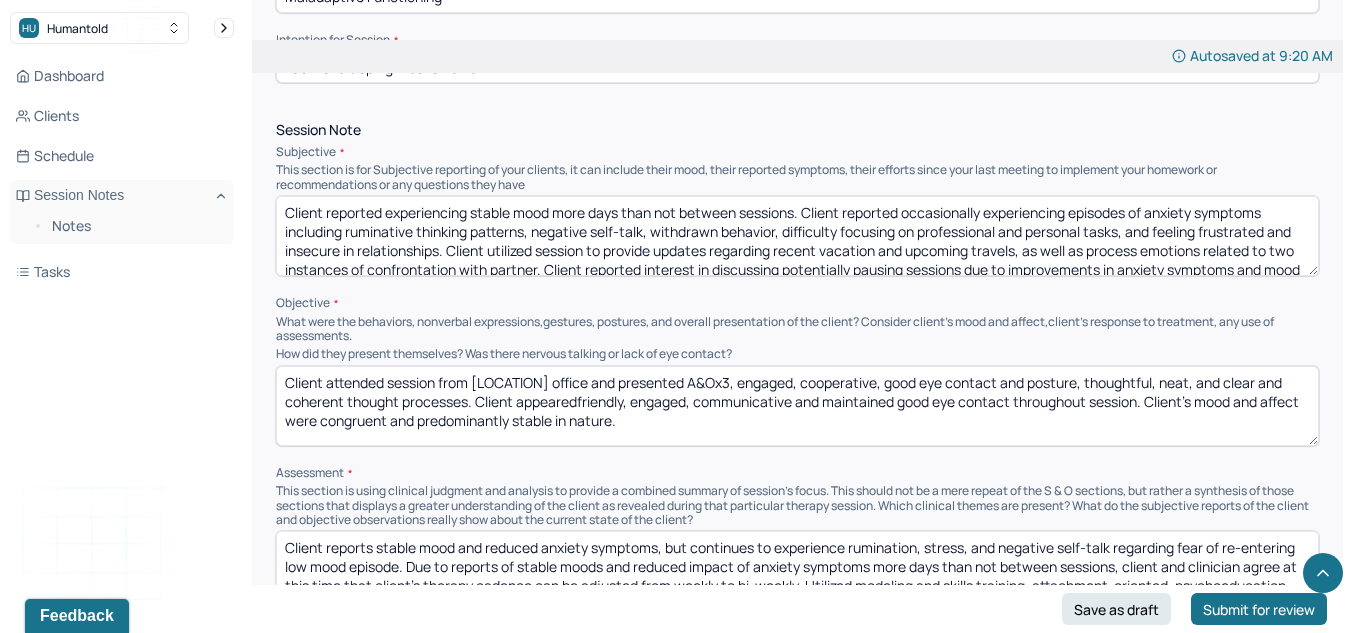 click on "Client attended session from [LOCATION] office and presented A&Ox3, engaged, cooperative, good eye contact and posture, thoughtful, neat, and clear and coherent thought processes. Client appearedfriendly, engaged, communicative and maintained good eye contact throughout session. Client's mood and affect were congruent and predominantly stable in nature." at bounding box center (797, 406) 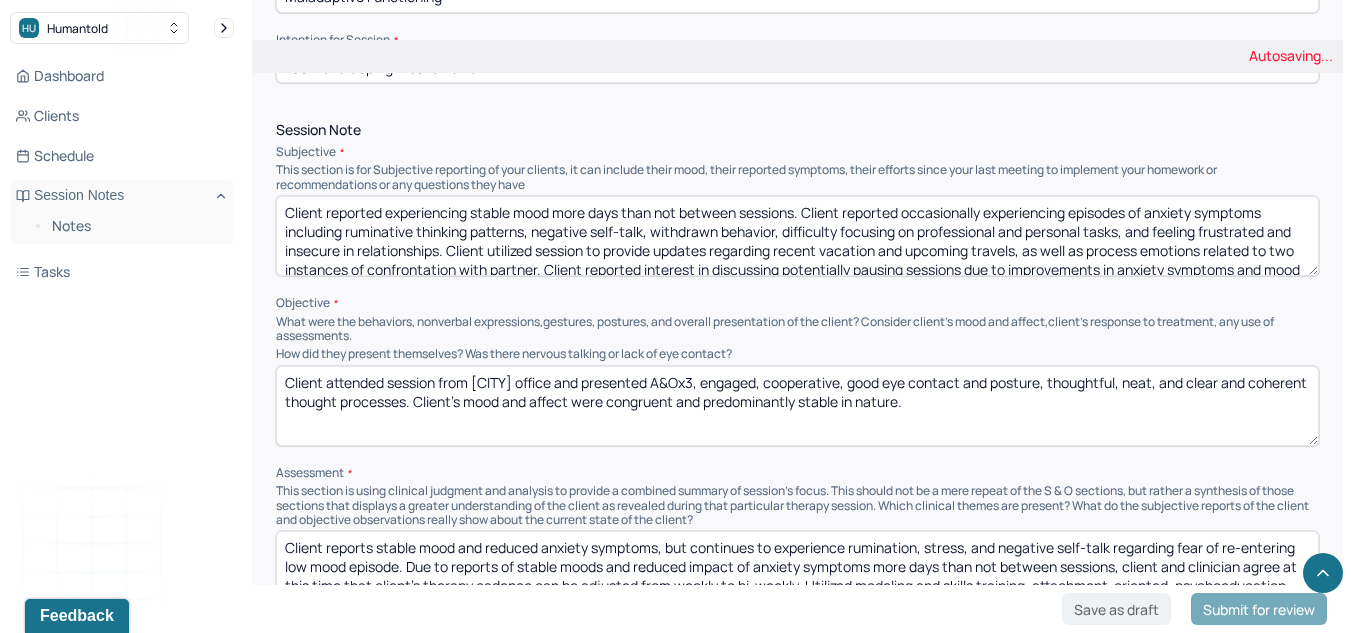 scroll, scrollTop: 1330, scrollLeft: 0, axis: vertical 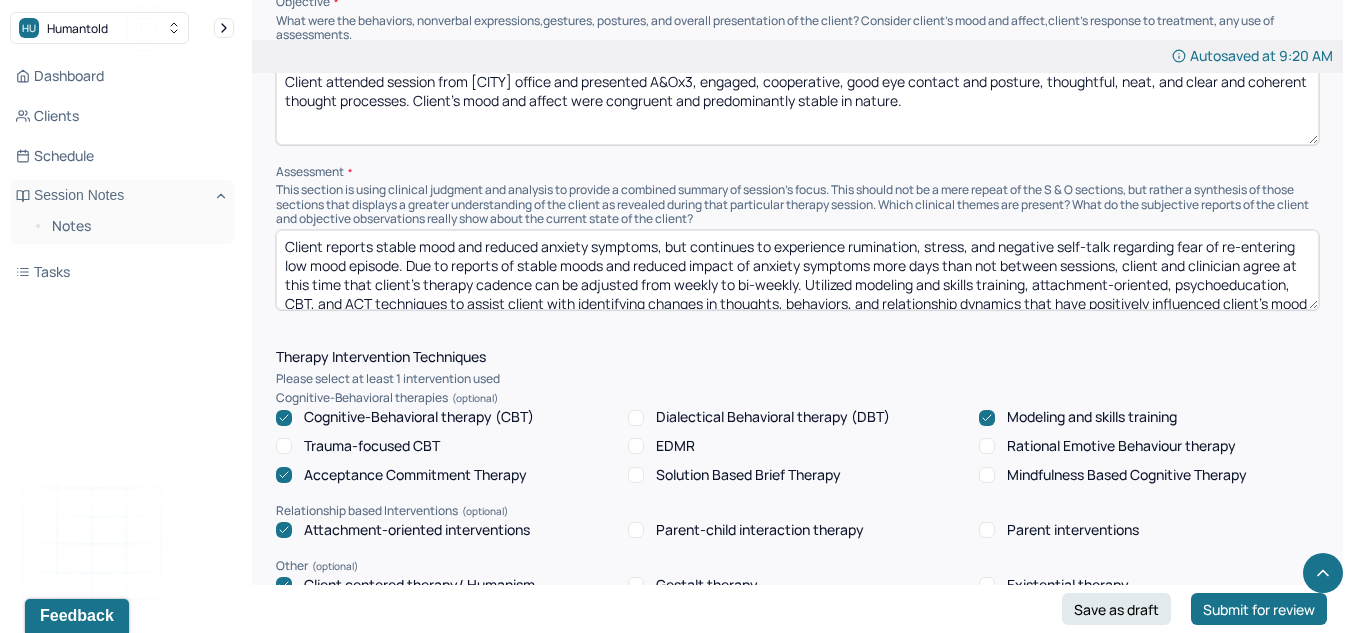 type on "Client attended session from [CITY] office and presented A&Ox3, engaged, cooperative, good eye contact and posture, thoughtful, neat, and clear and coherent thought processes. Client's mood and affect were congruent and predominantly stable in nature." 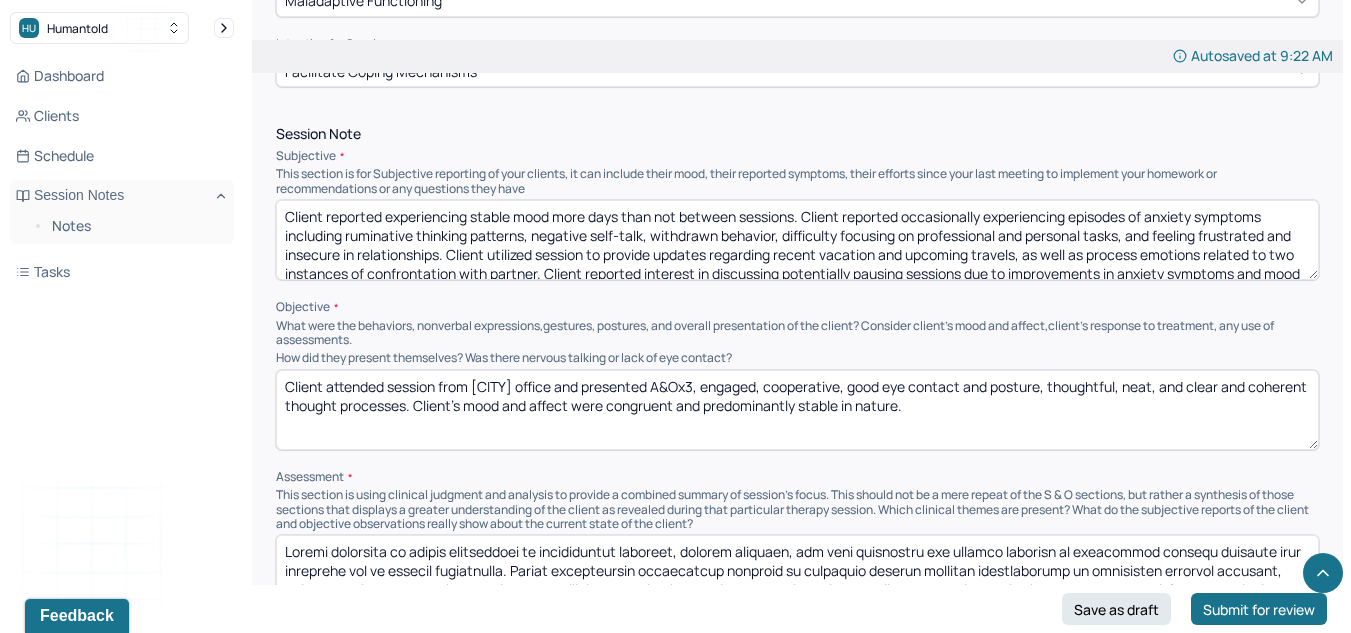 scroll, scrollTop: 1192, scrollLeft: 0, axis: vertical 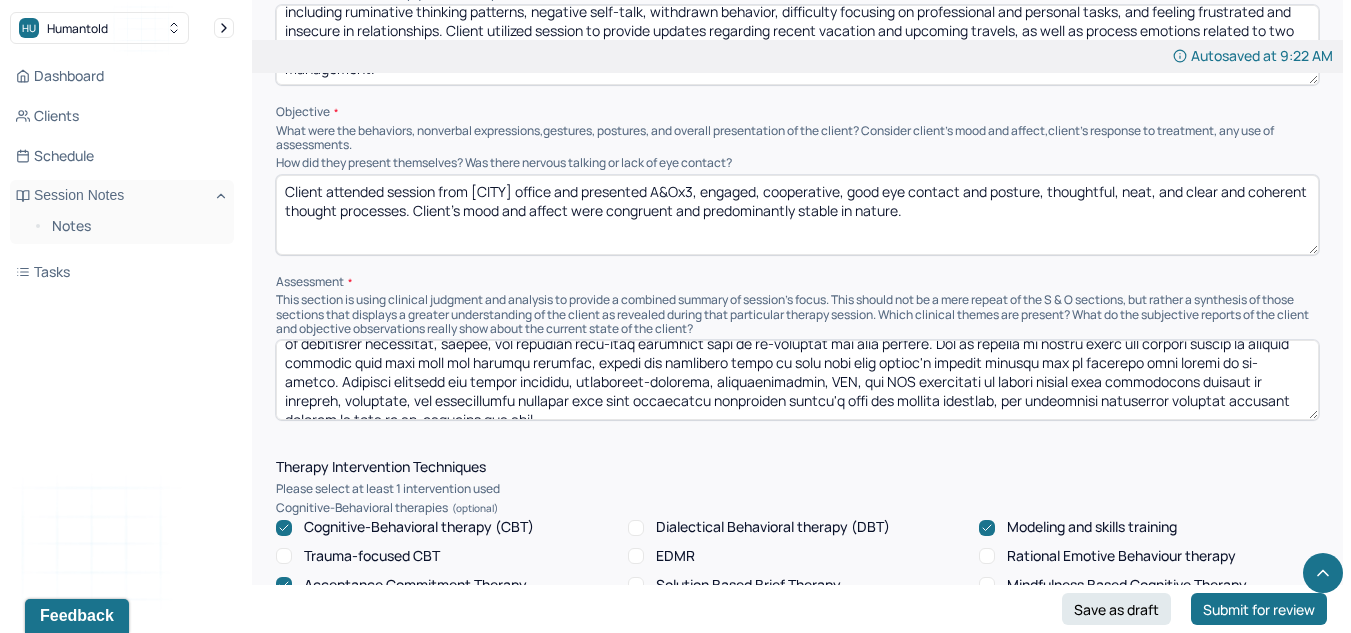 drag, startPoint x: 1007, startPoint y: 380, endPoint x: 554, endPoint y: 389, distance: 453.0894 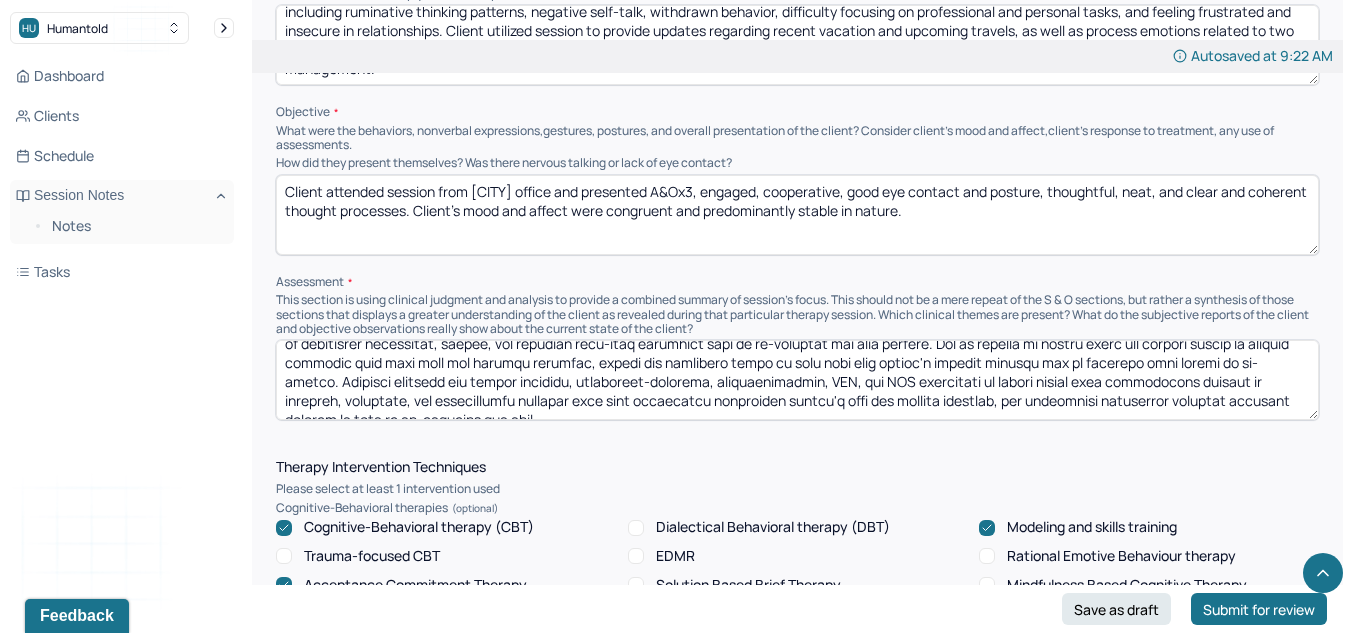 click at bounding box center [797, 380] 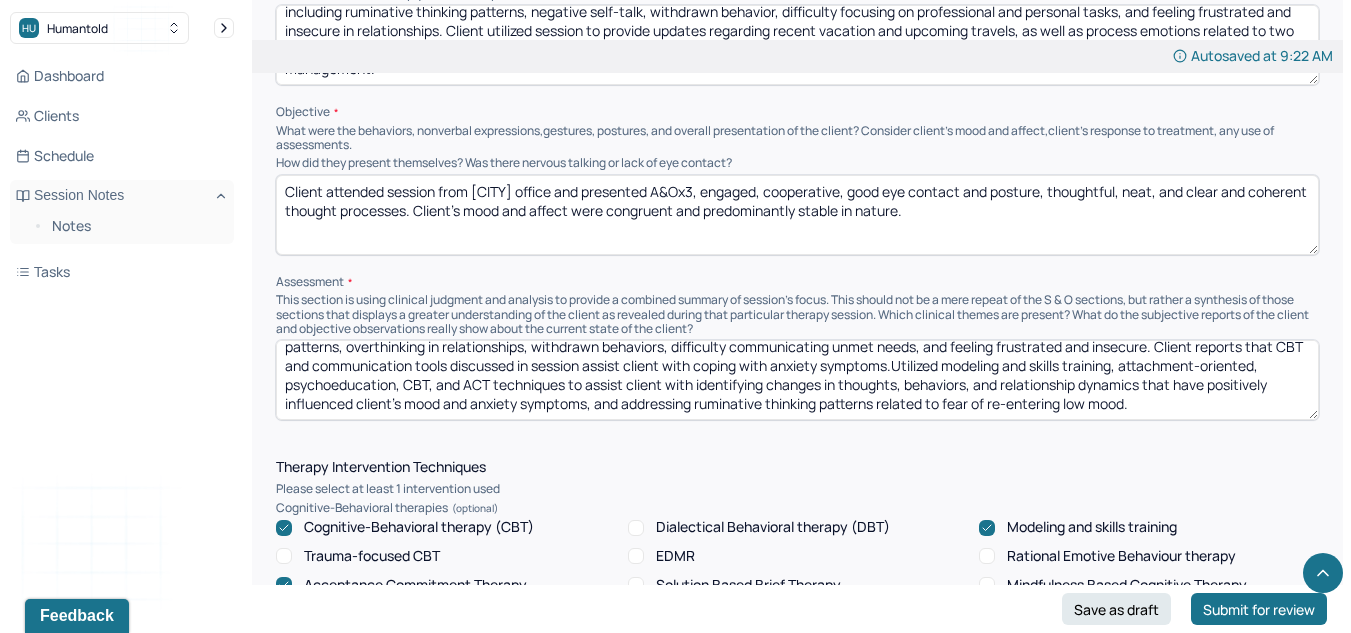 scroll, scrollTop: 48, scrollLeft: 0, axis: vertical 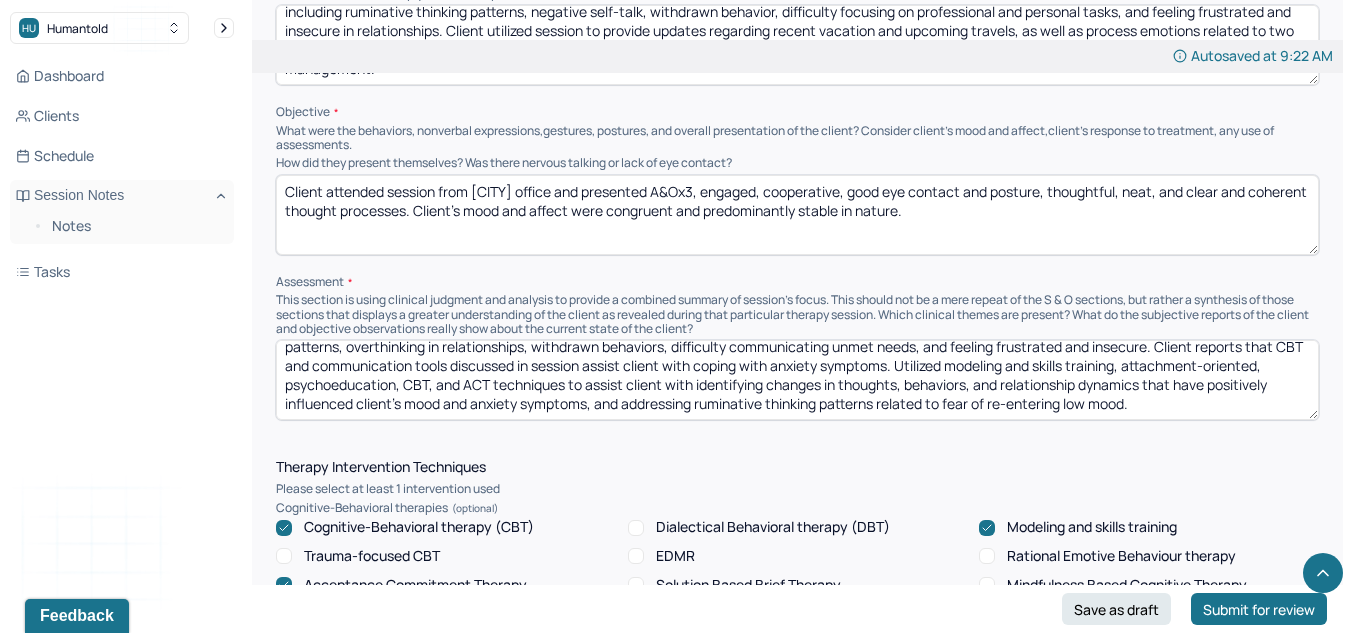 click on "Client continues to report improvement in relationship dynamics, anxiety symptoms, and mood management and reports interest in discussing pausing sessions with clinician due to symptom improvement. Client occasionally experiences episodes of increased anxiety symptoms characterized by ruminative thinking patterns, overthinking in relationships, withdrawn behaviors, difficulty communicating unmet needs, and feeling frustrated and insecure. Client reports that CBT and communication tools discussed in session assist client with coping with anxiety symptoms.Utilized modeling and skills training, attachment-oriented, psychoeducation, CBT, and ACT techniques to assist client with identifying changes in thoughts, behaviors, and relationship dynamics that have positively influenced client's mood and anxiety symptoms, and addressing ruminative thinking patterns related to fear of re-entering low mood." at bounding box center [797, 380] 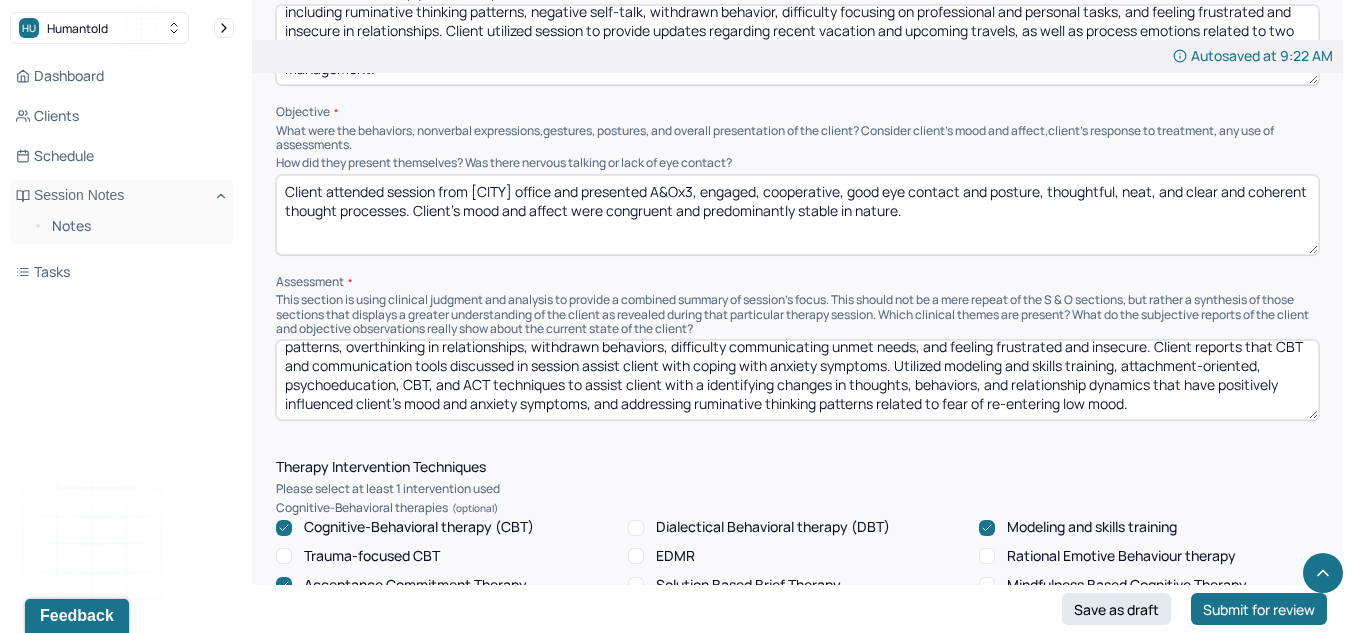 scroll, scrollTop: 67, scrollLeft: 0, axis: vertical 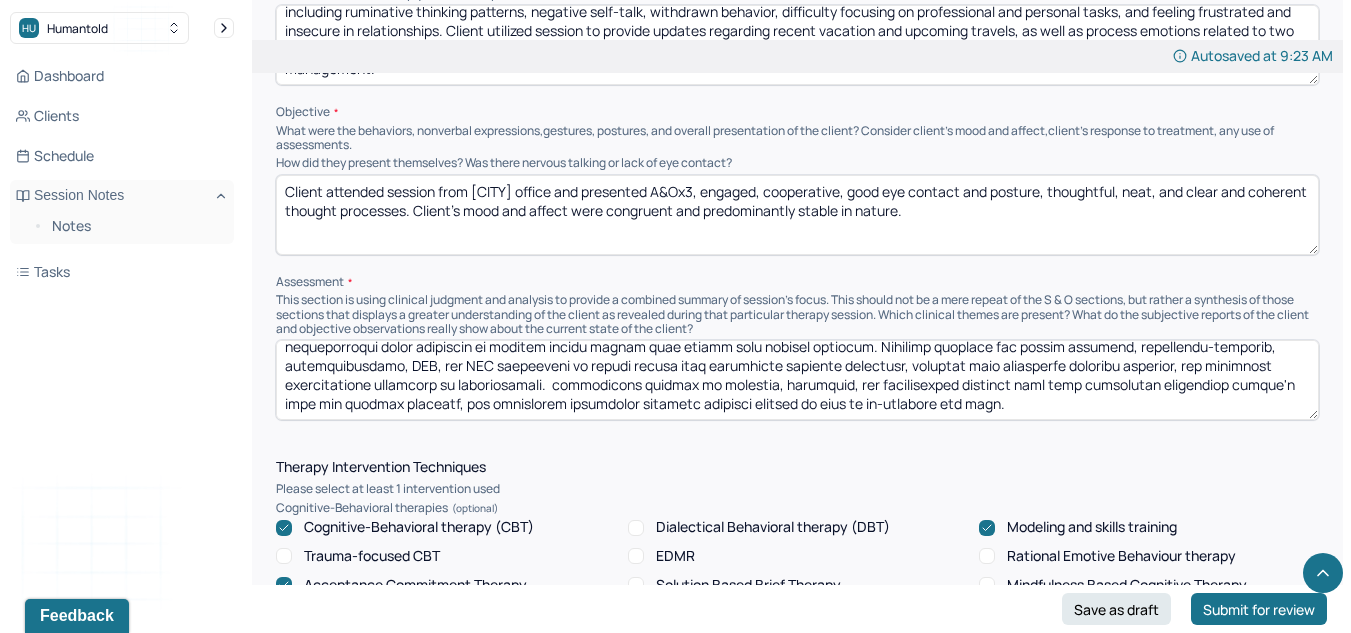 drag, startPoint x: 1190, startPoint y: 406, endPoint x: 713, endPoint y: 389, distance: 477.30283 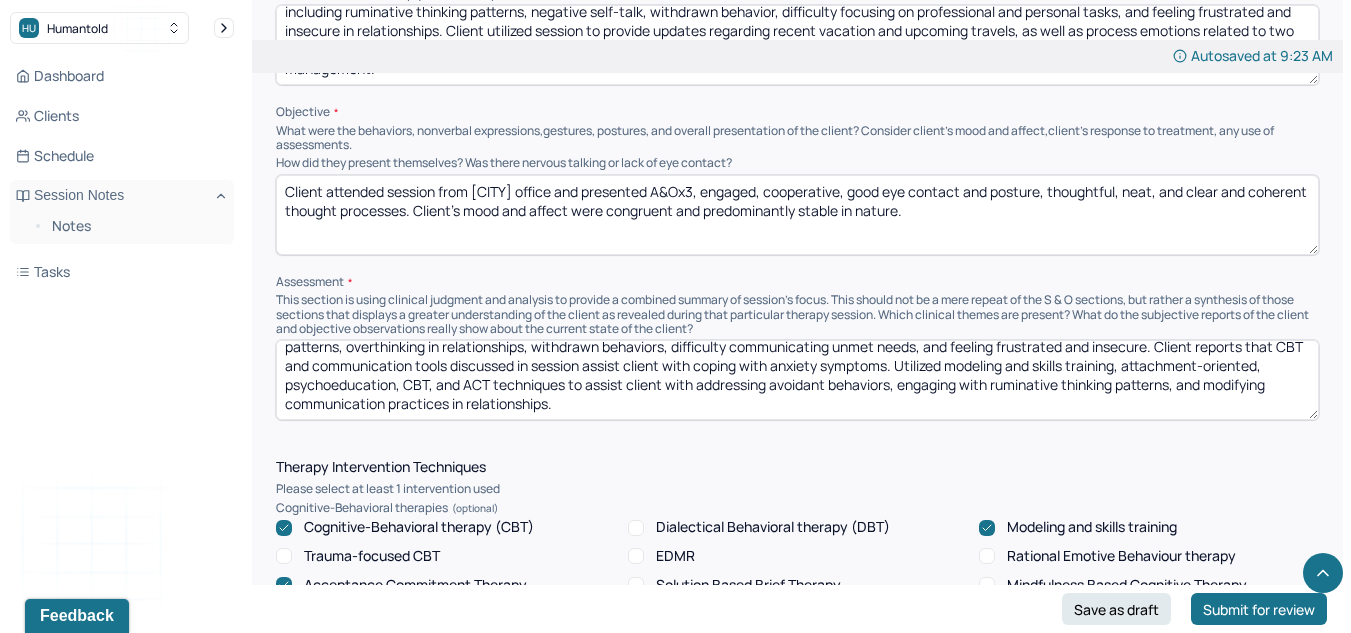 scroll, scrollTop: 48, scrollLeft: 0, axis: vertical 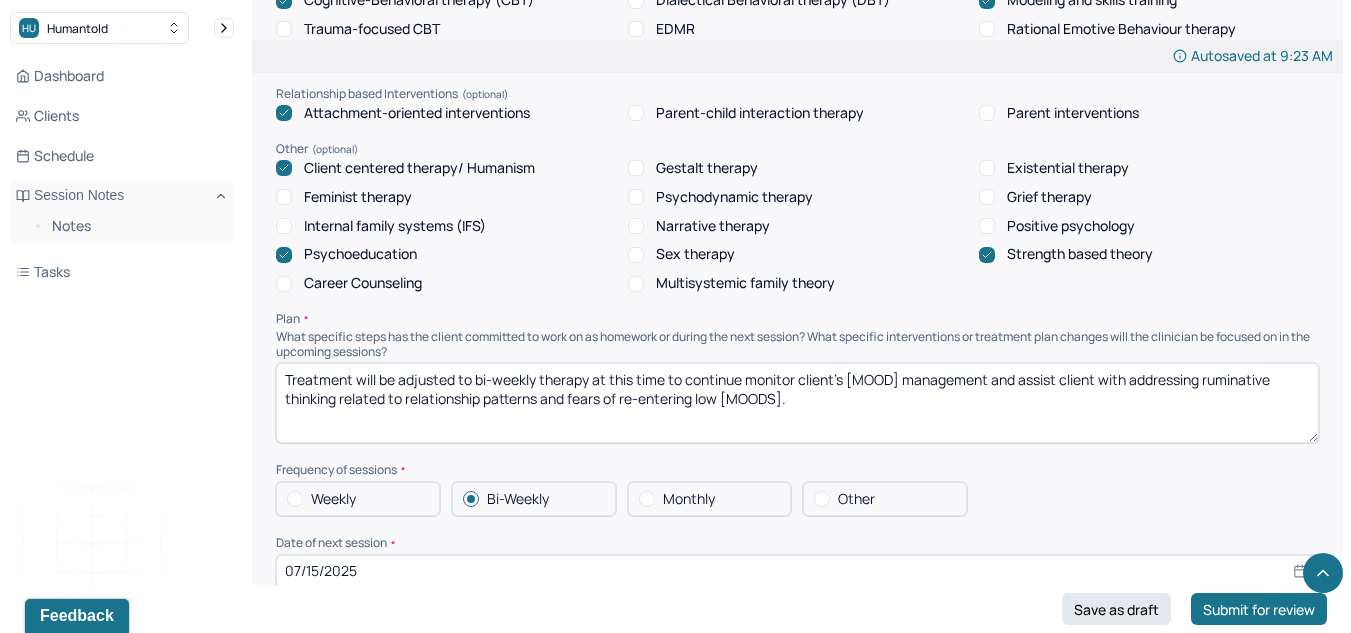 type on "Client continues to report improvement in relationship dynamics, anxiety symptoms, and mood management and reports interest in discussing pausing sessions with clinician due to symptom improvement. Client occasionally experiences episodes of increased anxiety symptoms characterized by ruminative thinking patterns, overthinking in relationships, withdrawn behaviors, difficulty communicating unmet needs, and feeling frustrated and insecure. Client reports that CBT and communication tools discussed in session assist client with coping with anxiety symptoms. Utilized modeling and skills training, attachment-oriented, psychoeducation, CBT, and ACT techniques to assist client with addressing avoidant behaviors, engaging with ruminative thinking patterns, and modifying communication practices in relationships." 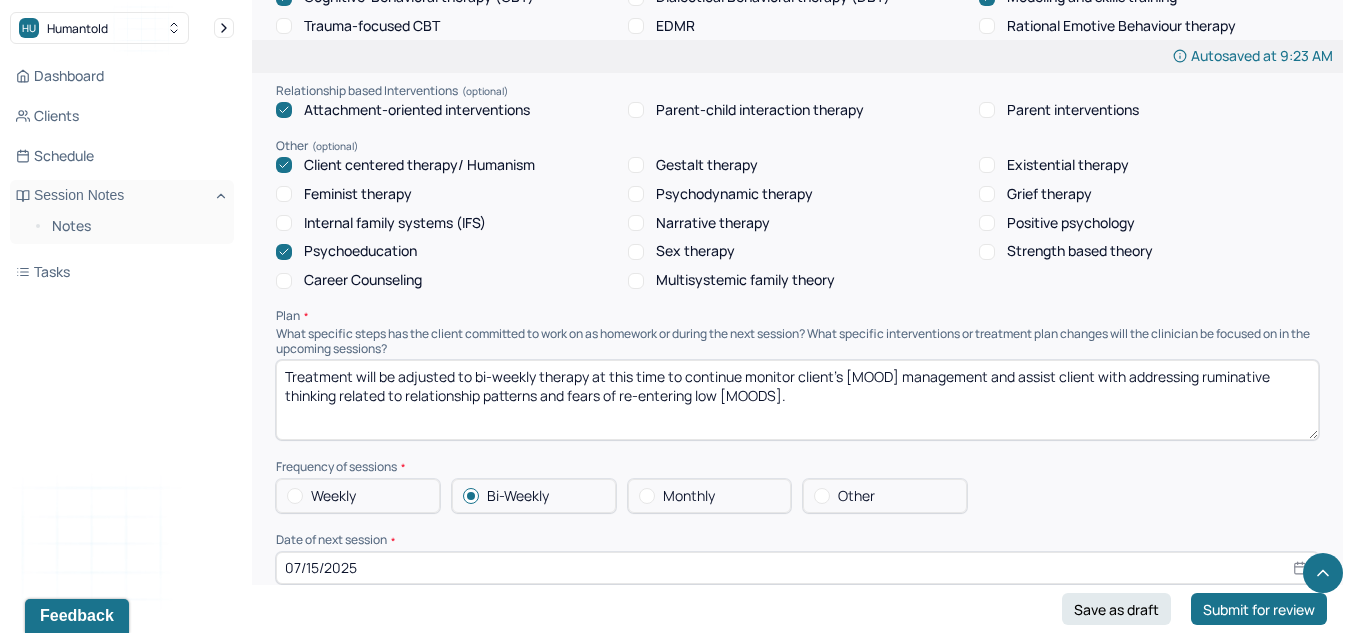 scroll, scrollTop: 1931, scrollLeft: 0, axis: vertical 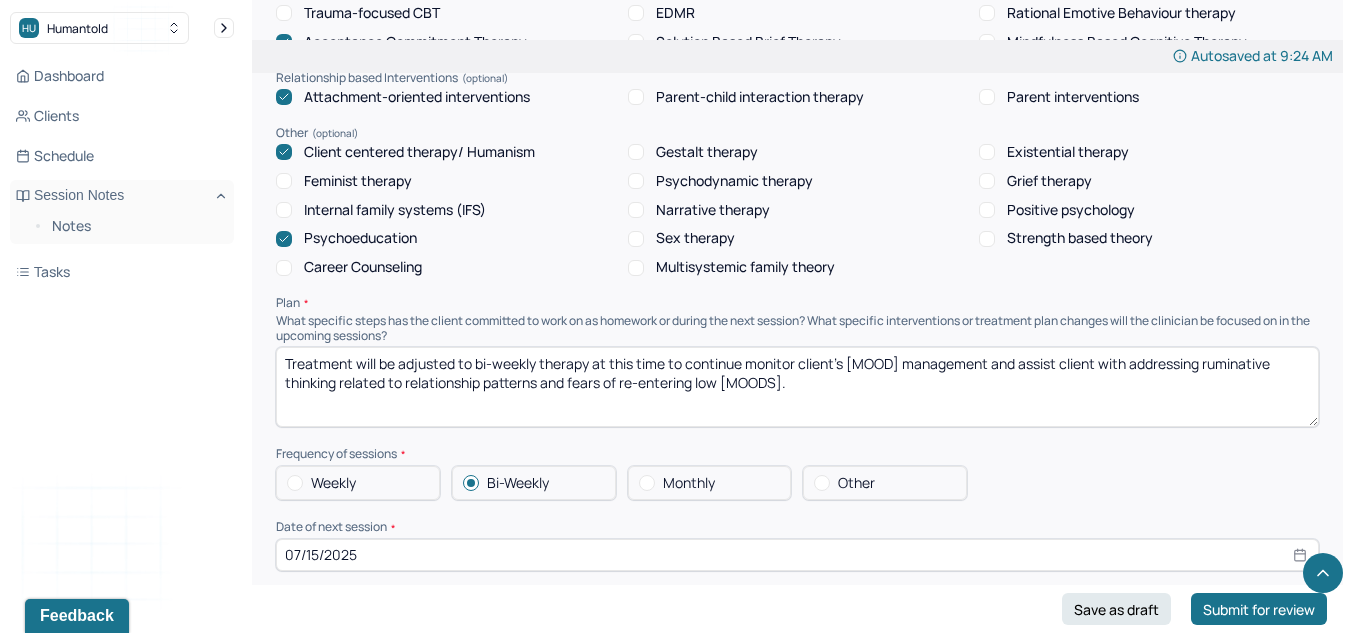 click on "Treatment will be adjusted to bi-weekly therapy at this time to continue monitor client's [MOOD] management and assist client with addressing ruminative thinking related to relationship patterns and fears of re-entering low [MOODS]." at bounding box center (797, 387) 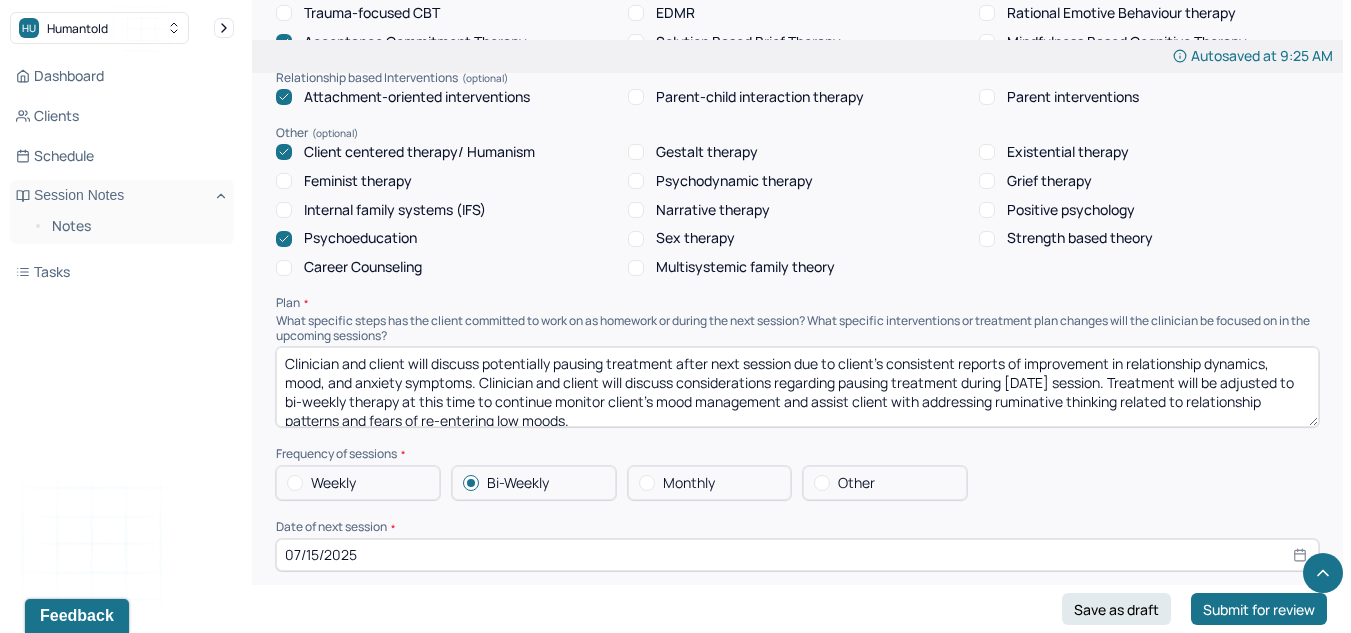 drag, startPoint x: 1101, startPoint y: 383, endPoint x: 1099, endPoint y: 448, distance: 65.03076 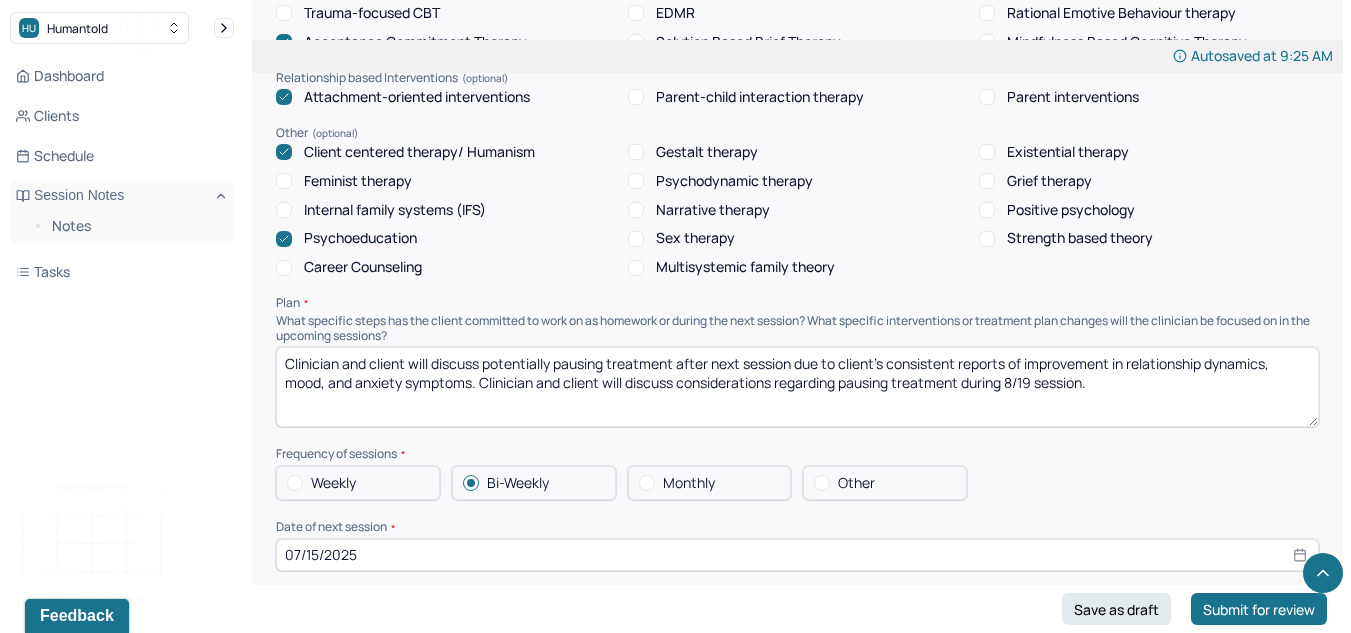 scroll, scrollTop: 0, scrollLeft: 0, axis: both 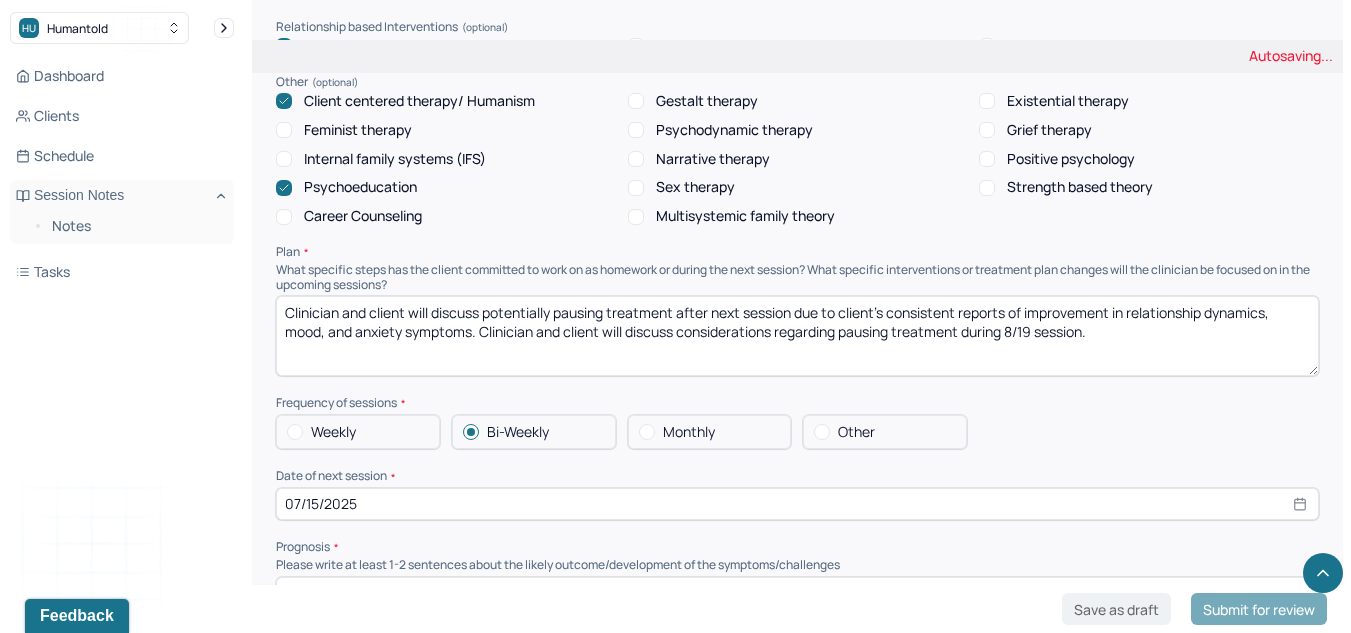 type on "Clinician and client will discuss potentially pausing treatment after next session due to client's consistent reports of improvement in relationship dynamics, mood, and anxiety symptoms. Clinician and client will discuss considerations regarding pausing treatment during 8/19 session." 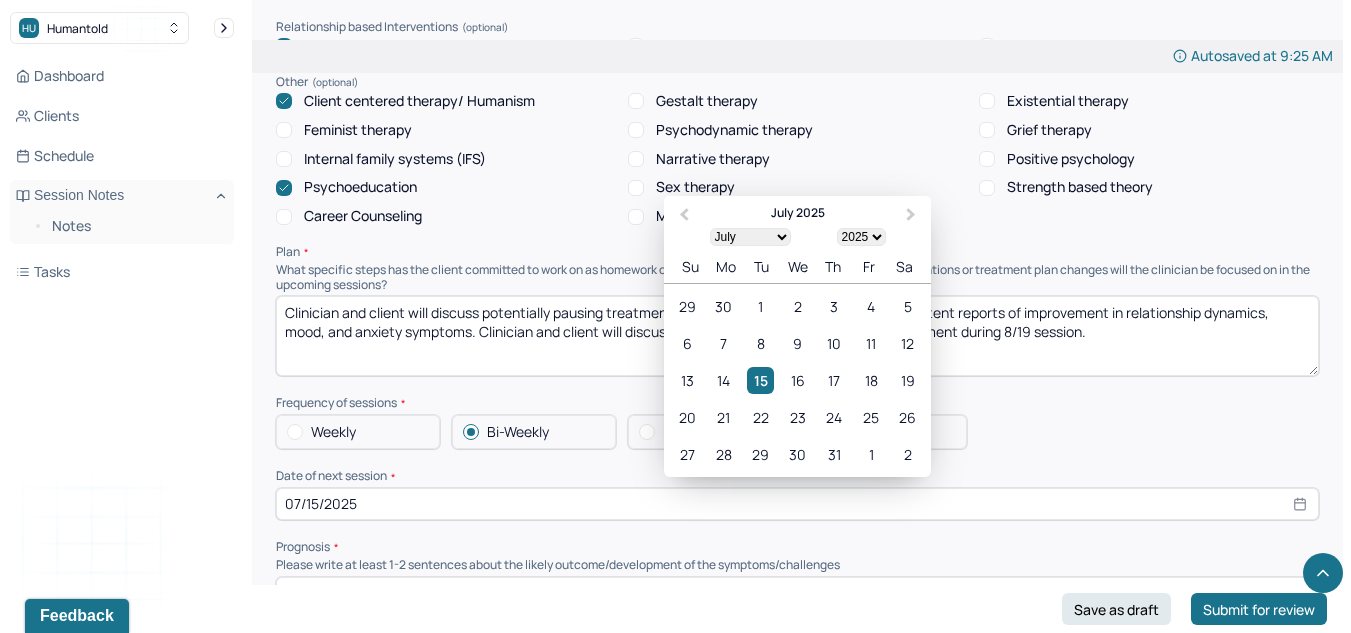 scroll, scrollTop: 2003, scrollLeft: 0, axis: vertical 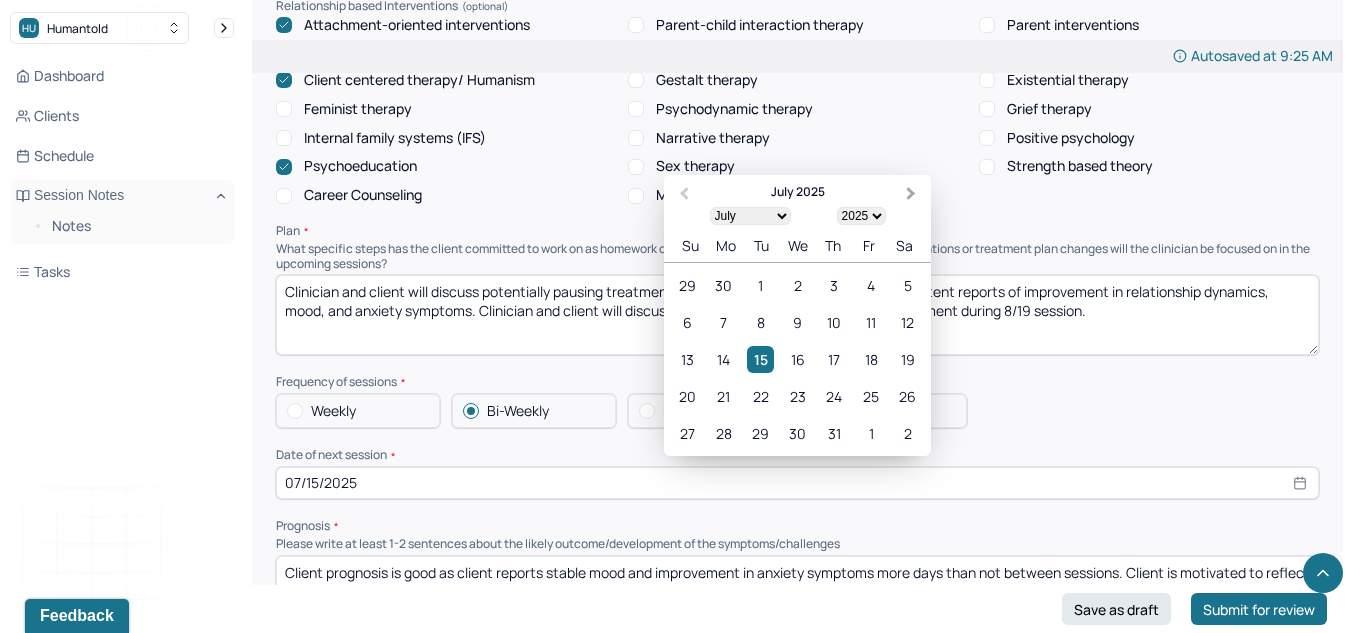 click on "Next Month" at bounding box center [911, 194] 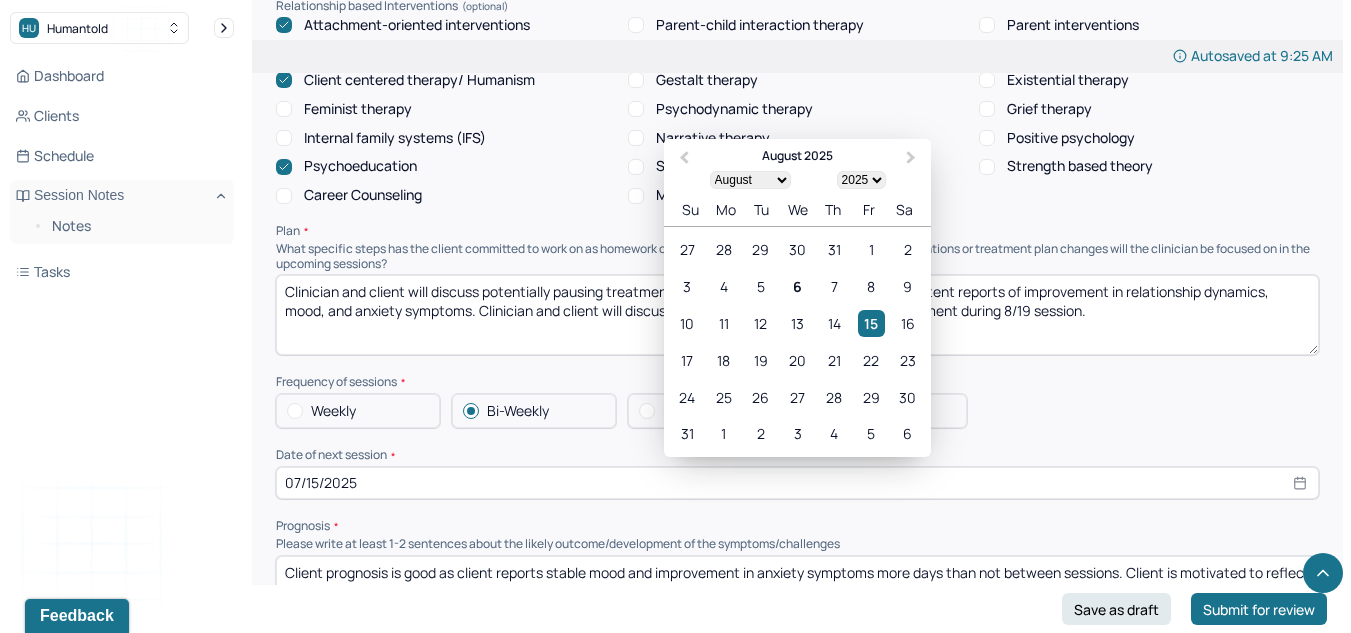 click on "17 18 19 20 21 22 23" at bounding box center (797, 360) 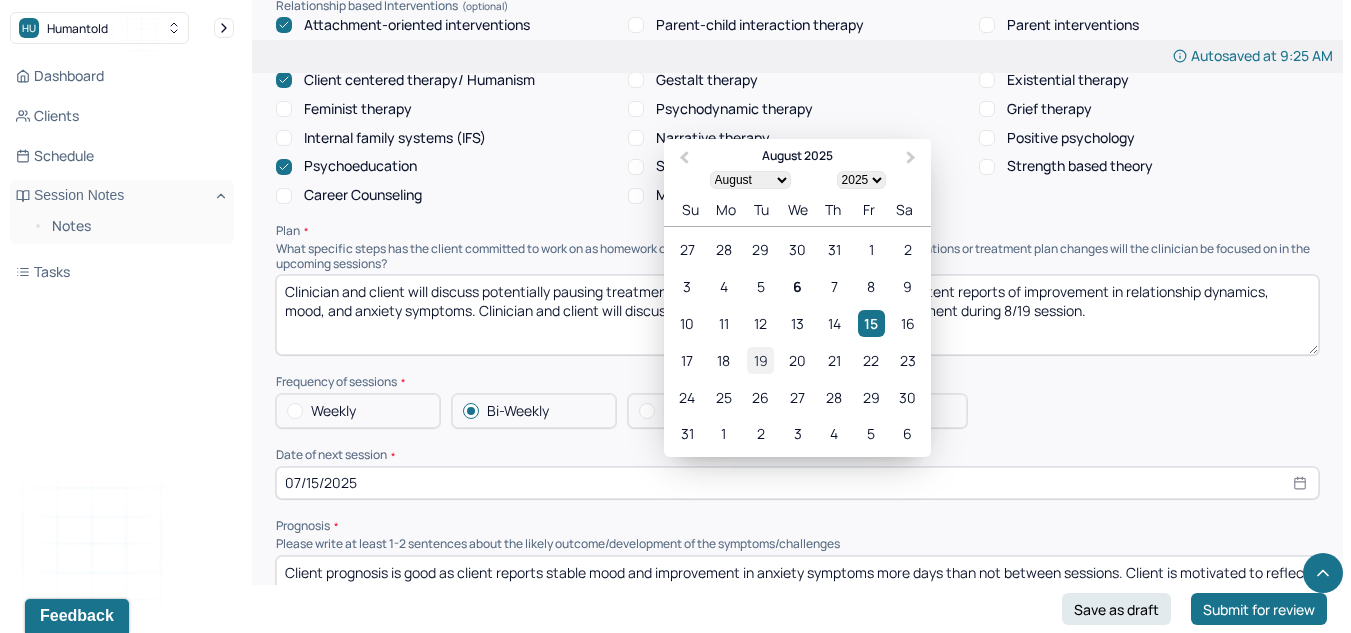 click on "19" at bounding box center [760, 360] 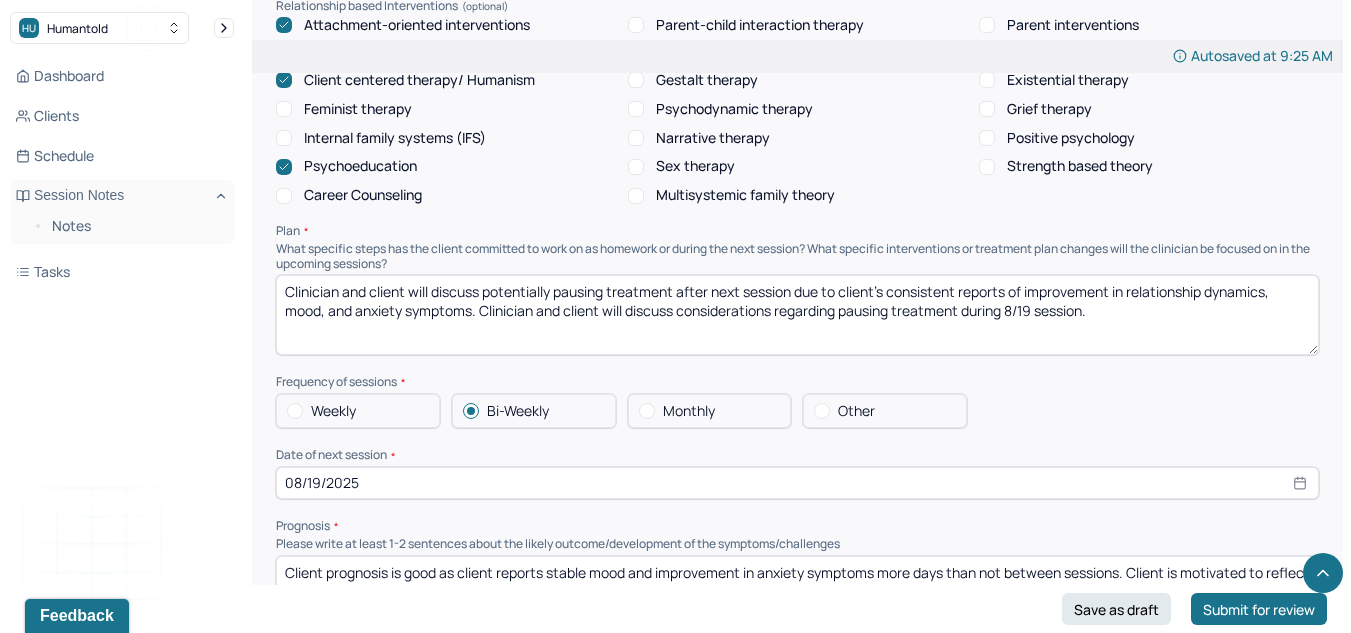 scroll, scrollTop: 2094, scrollLeft: 0, axis: vertical 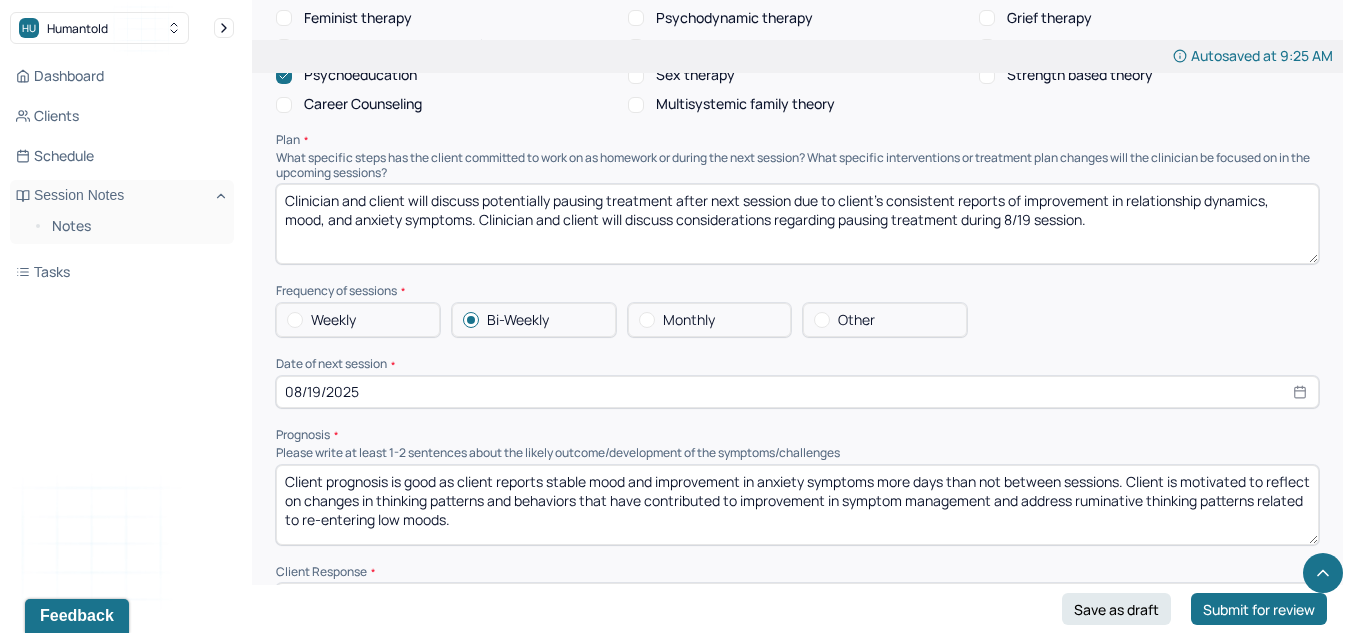 click on "Please write at least 1-2 sentences about the likely outcome/development of the symptoms/challenges" at bounding box center (797, 453) 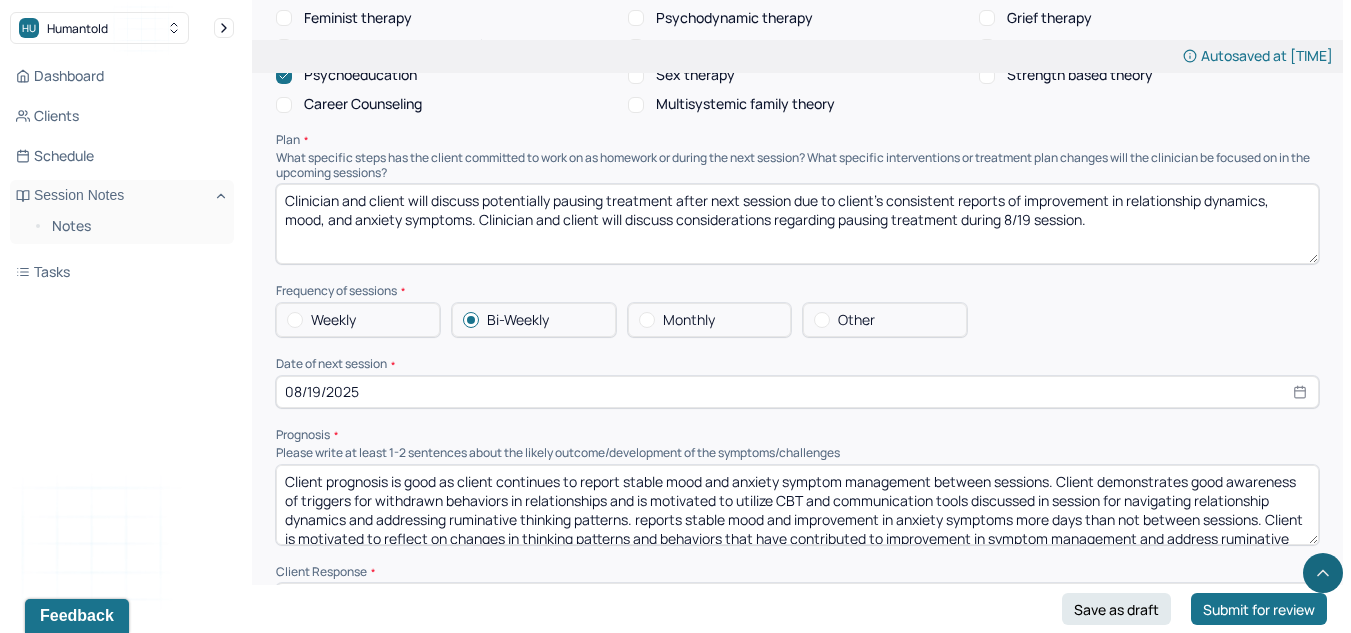 scroll, scrollTop: 29, scrollLeft: 0, axis: vertical 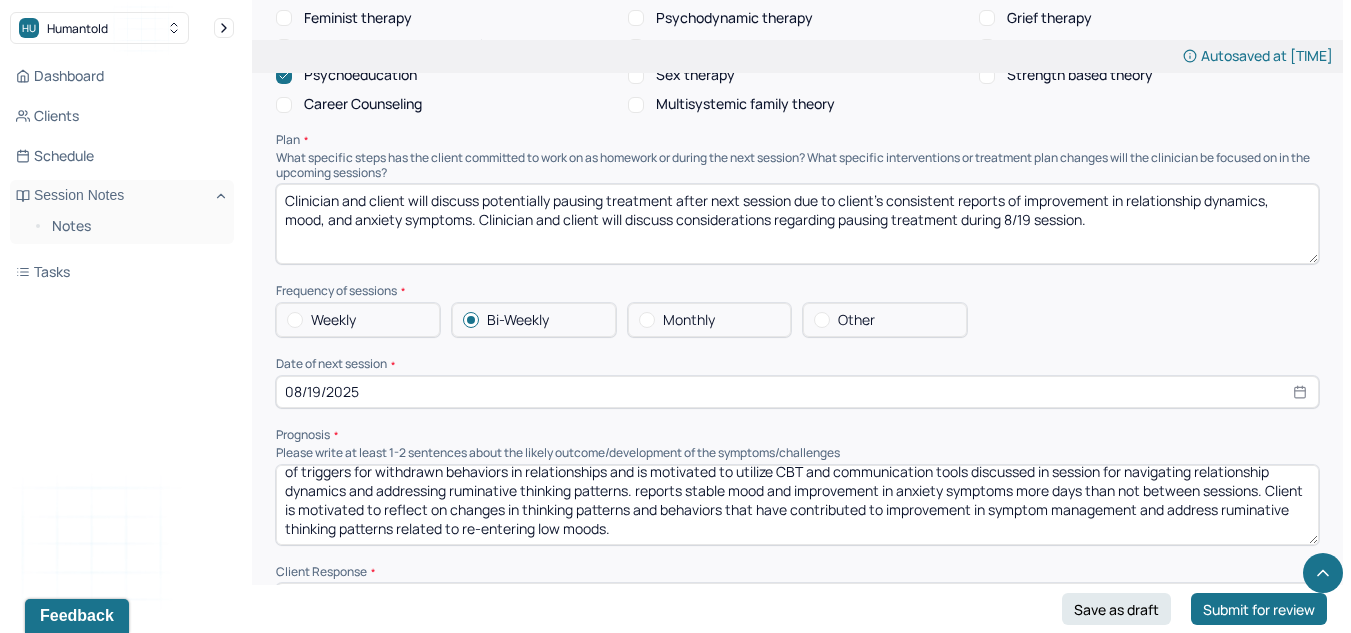 drag, startPoint x: 720, startPoint y: 520, endPoint x: 1364, endPoint y: 545, distance: 644.48505 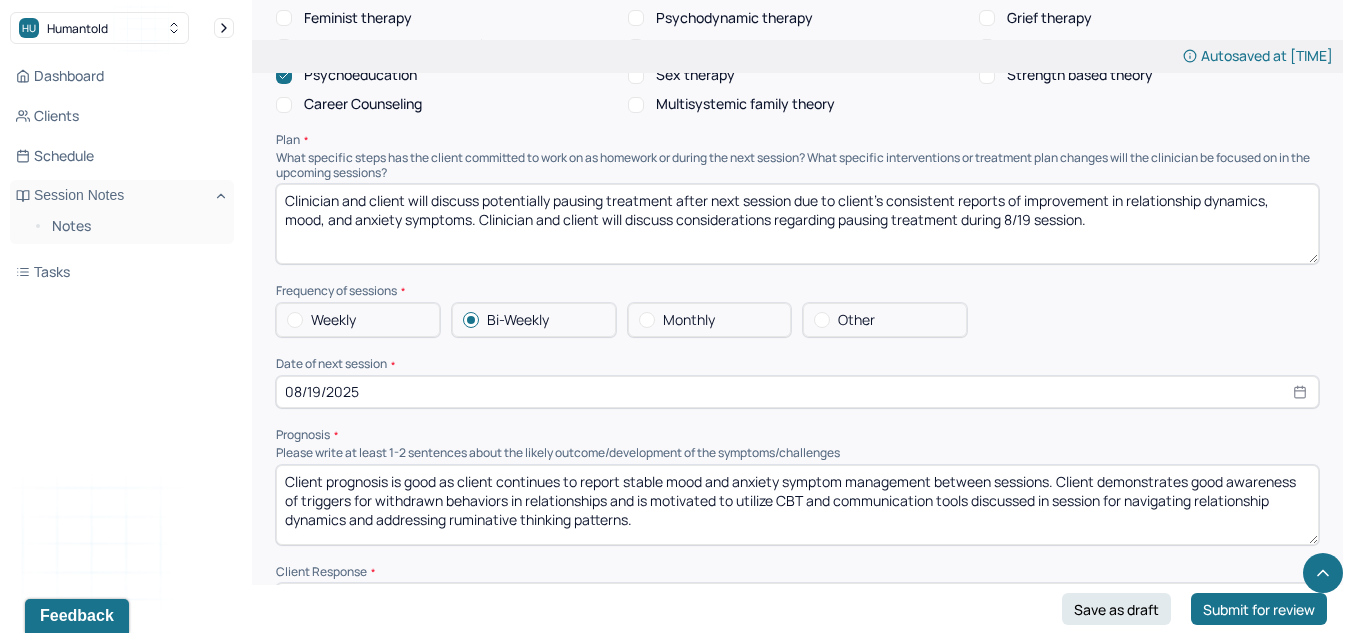 scroll, scrollTop: 0, scrollLeft: 0, axis: both 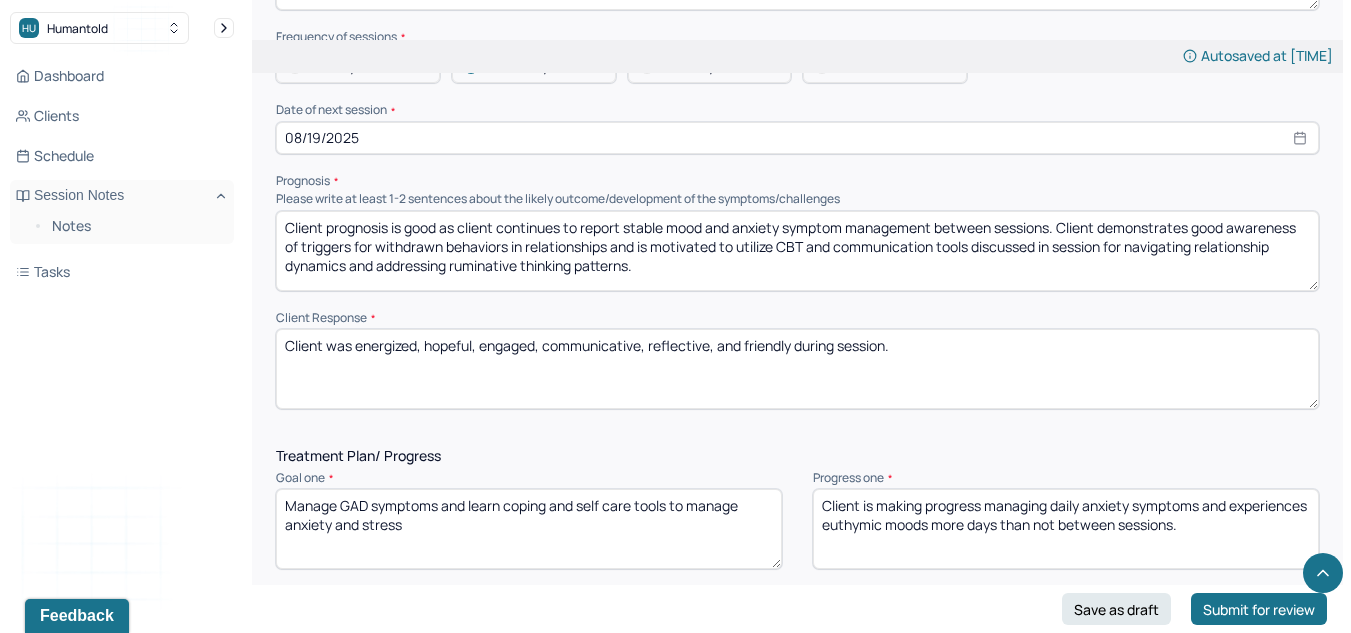 type on "Client prognosis is good as client continues to report stable mood and anxiety symptom management between sessions. Client demonstrates good awareness of triggers for withdrawn behaviors in relationships and is motivated to utilize CBT and communication tools discussed in session for navigating relationship dynamics and addressing ruminative thinking patterns." 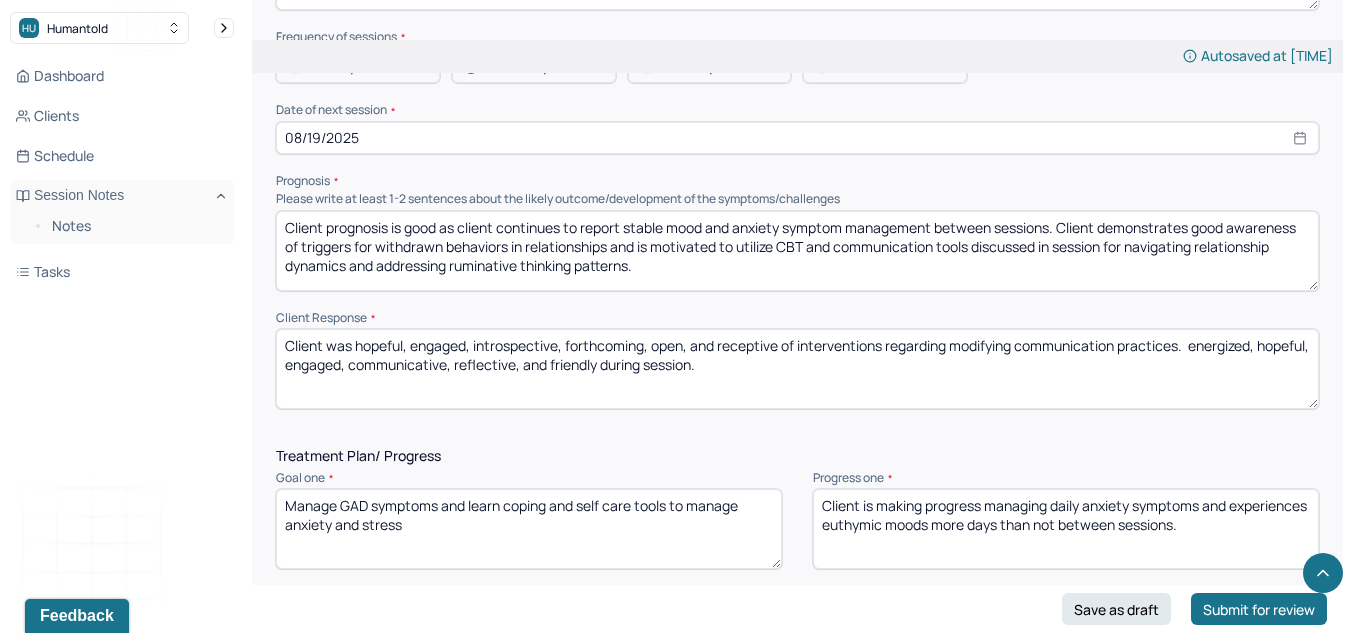 drag, startPoint x: 1196, startPoint y: 342, endPoint x: 1245, endPoint y: 446, distance: 114.96521 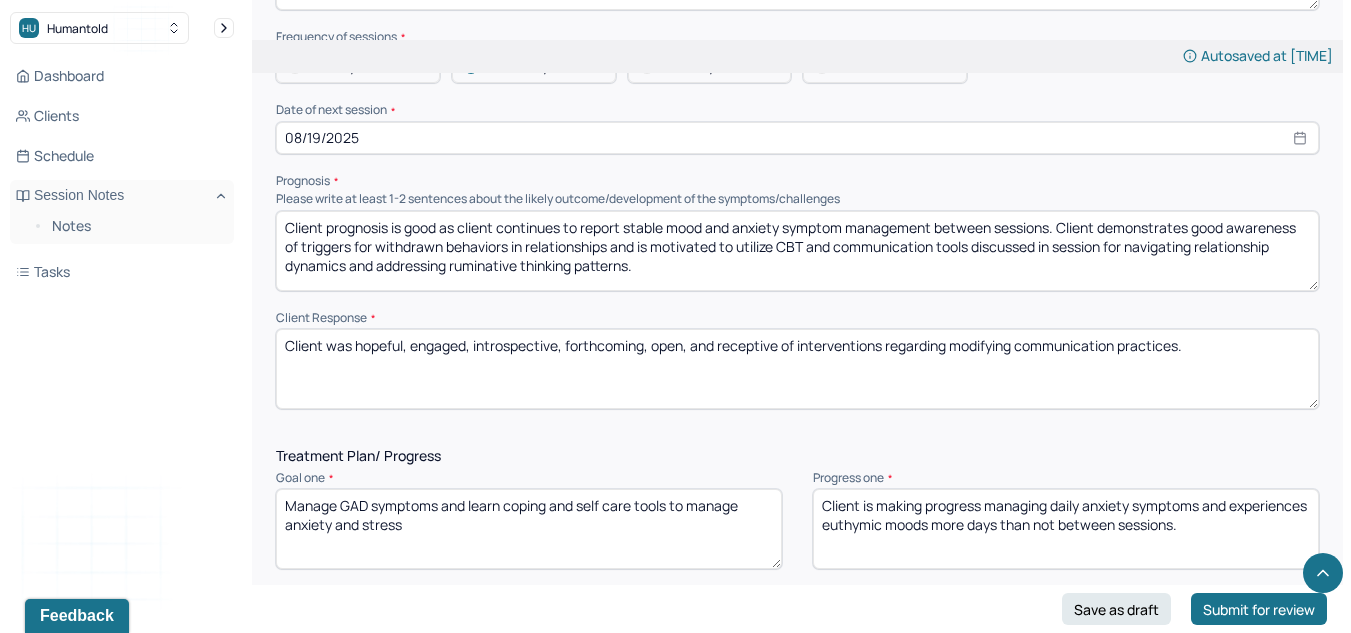 scroll, scrollTop: 2455, scrollLeft: 0, axis: vertical 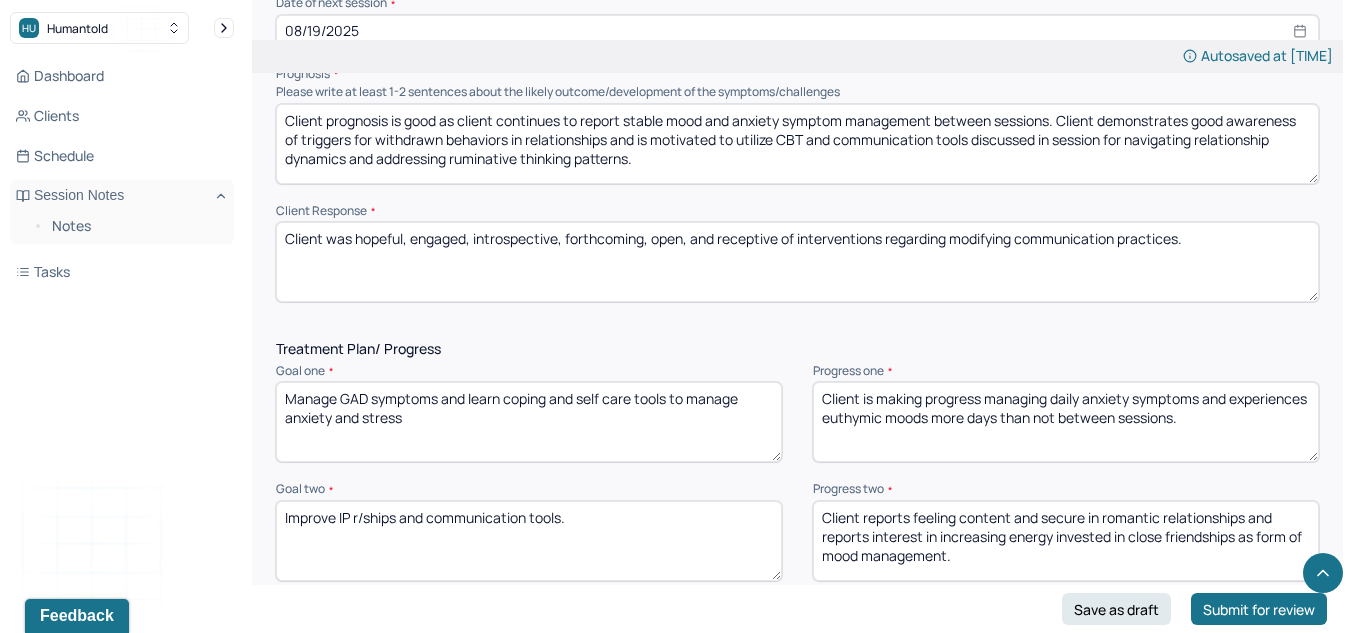 type on "Client was hopeful, engaged, introspective, forthcoming, open, and receptive of interventions regarding modifying communication practices." 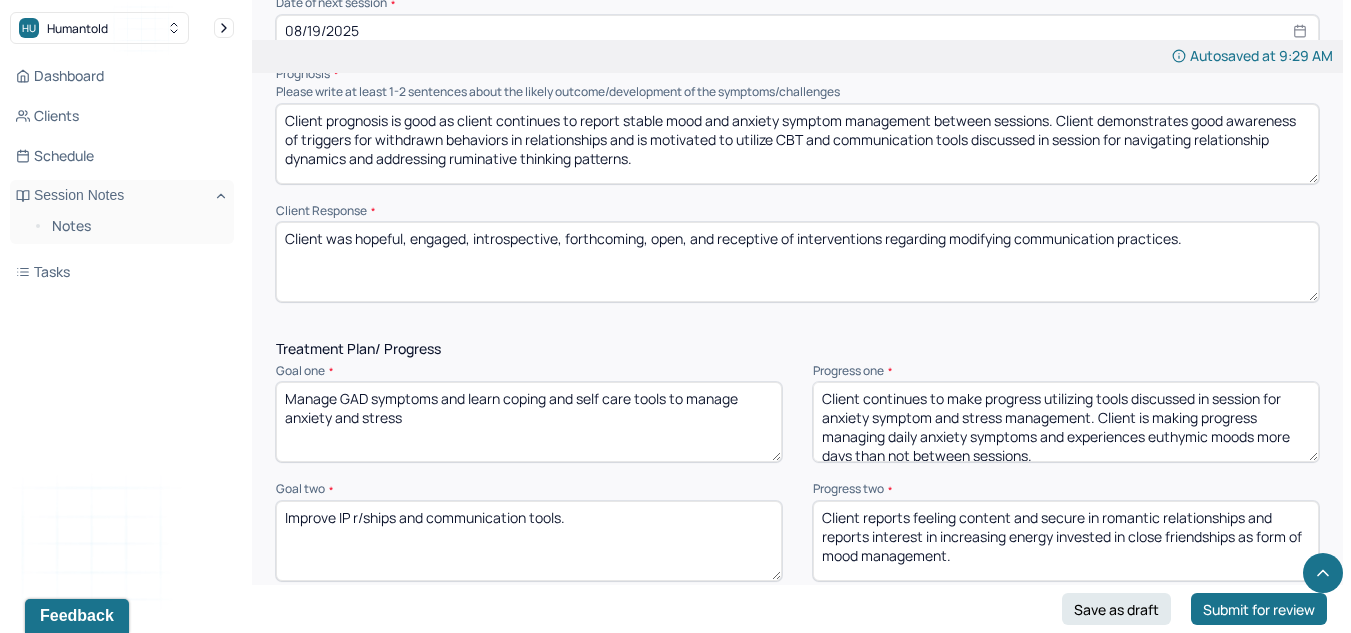 scroll, scrollTop: 10, scrollLeft: 0, axis: vertical 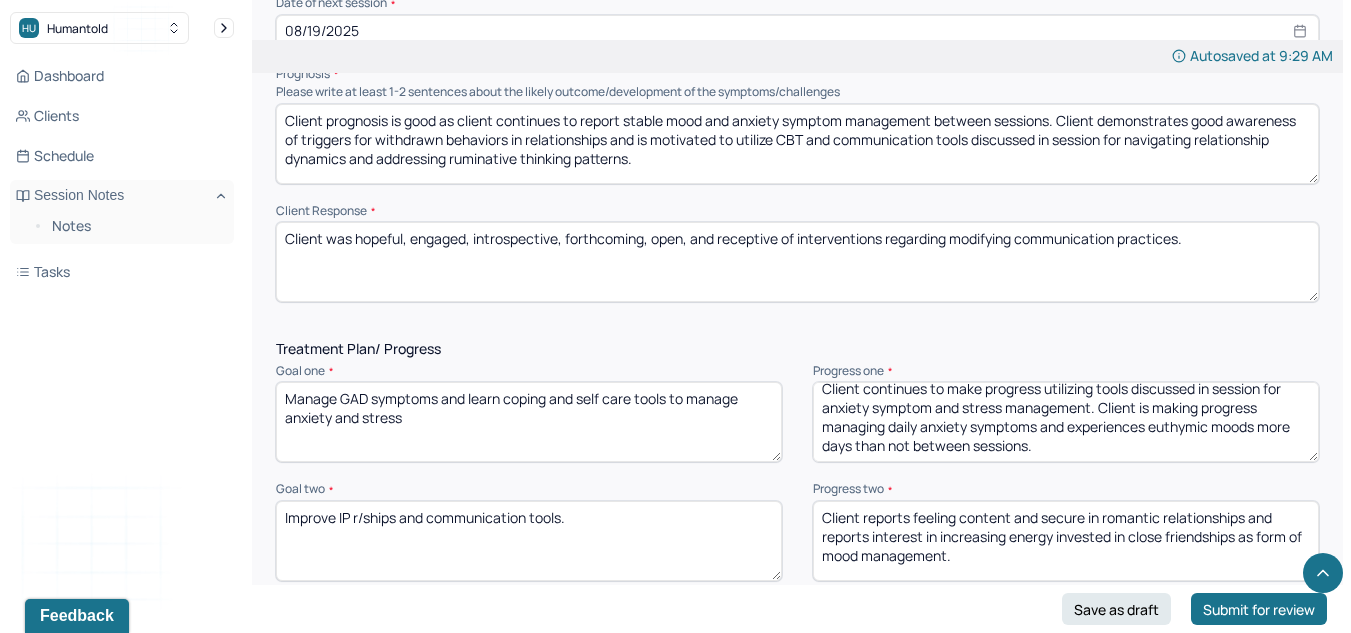 drag, startPoint x: 1102, startPoint y: 419, endPoint x: 1119, endPoint y: 518, distance: 100.44899 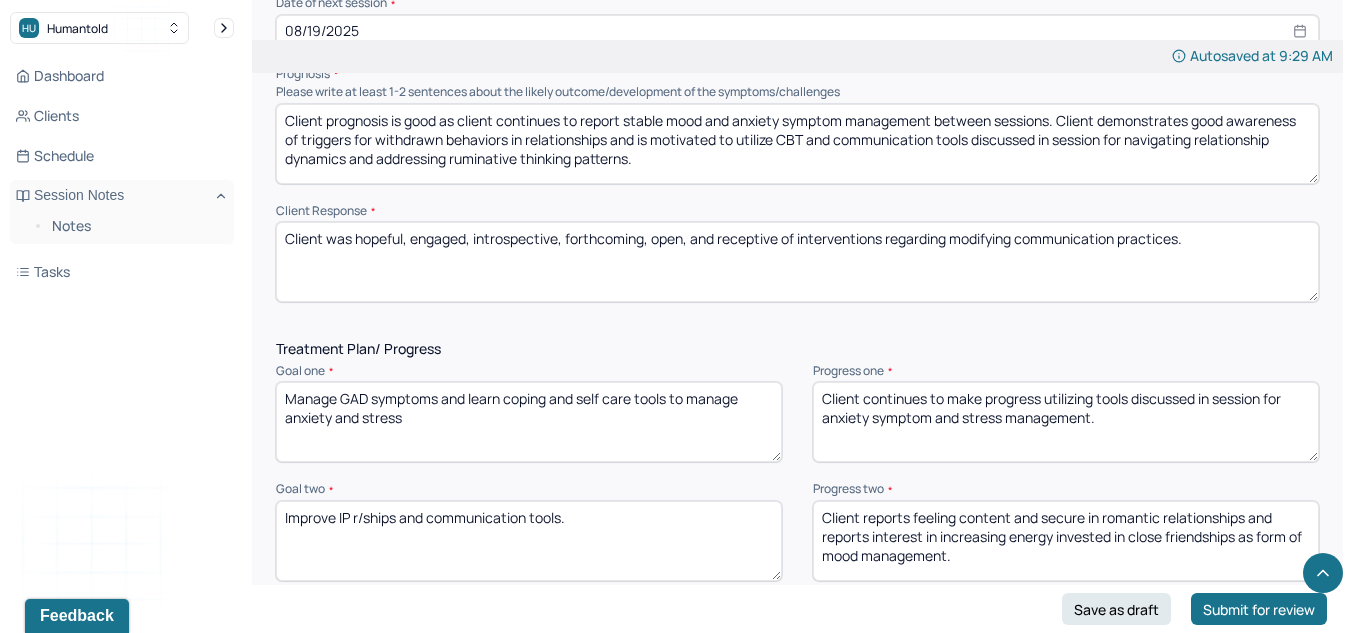 scroll, scrollTop: 0, scrollLeft: 0, axis: both 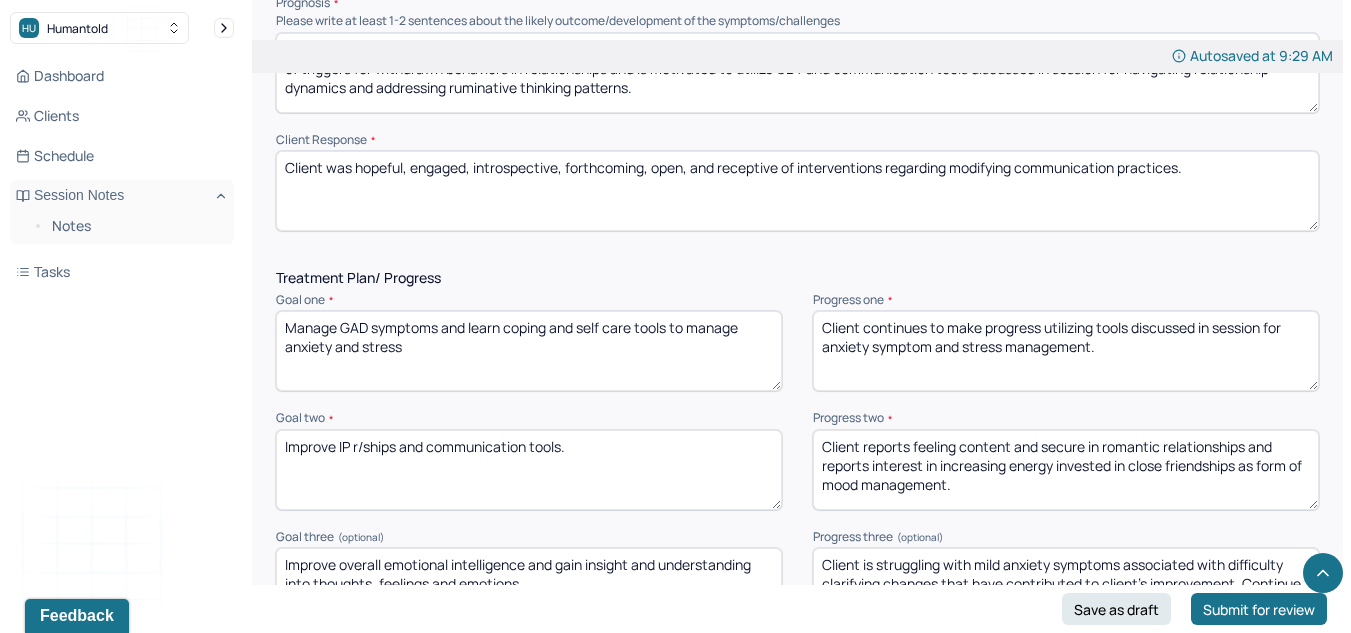 type on "Client continues to make progress utilizing tools discussed in session for anxiety symptom and stress management." 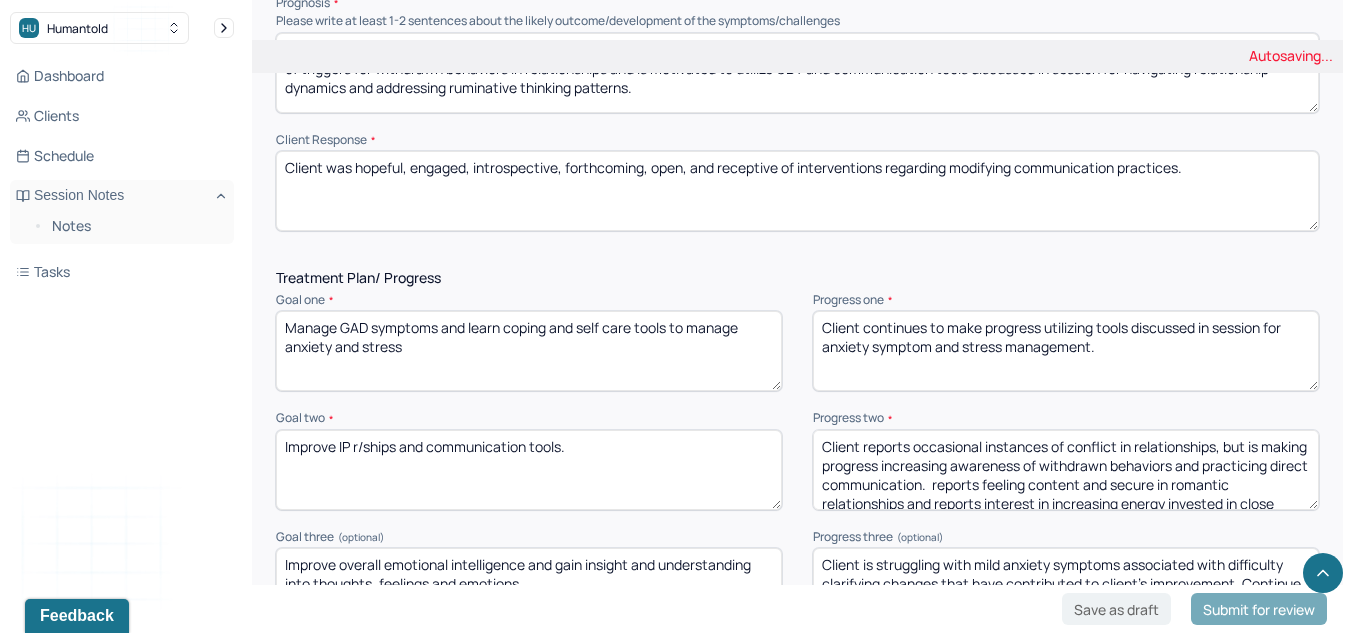 drag, startPoint x: 1039, startPoint y: 480, endPoint x: 1212, endPoint y: 545, distance: 184.80801 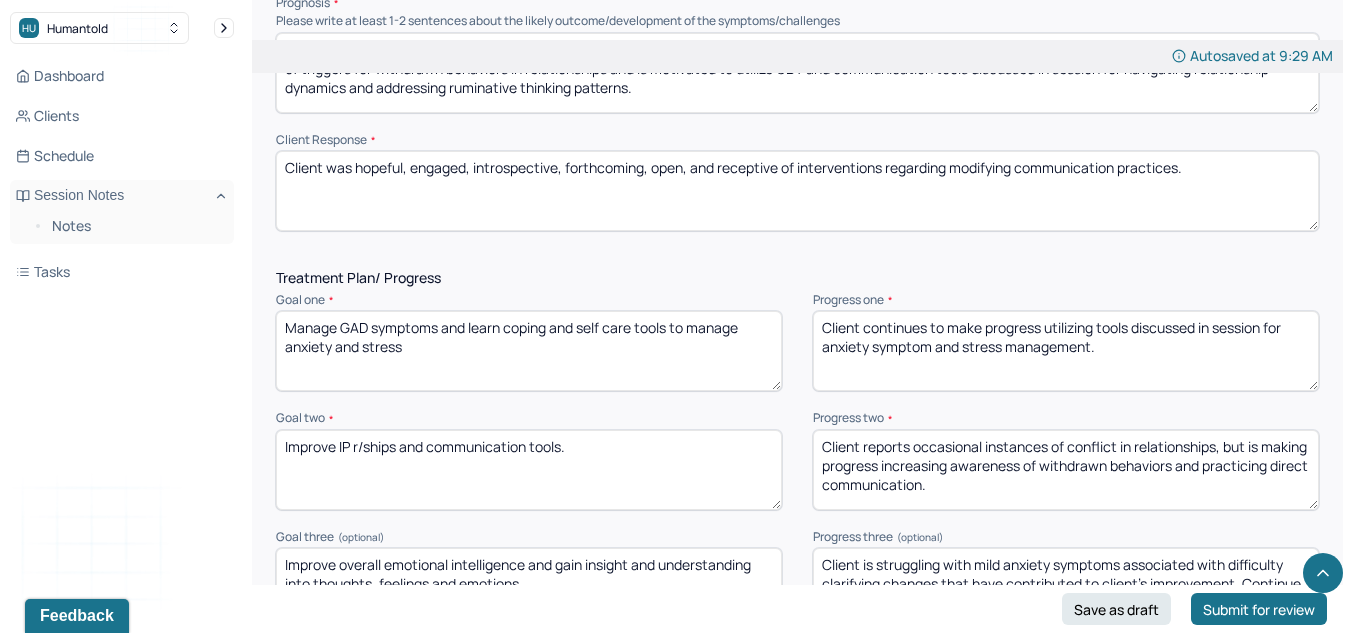 scroll, scrollTop: 0, scrollLeft: 0, axis: both 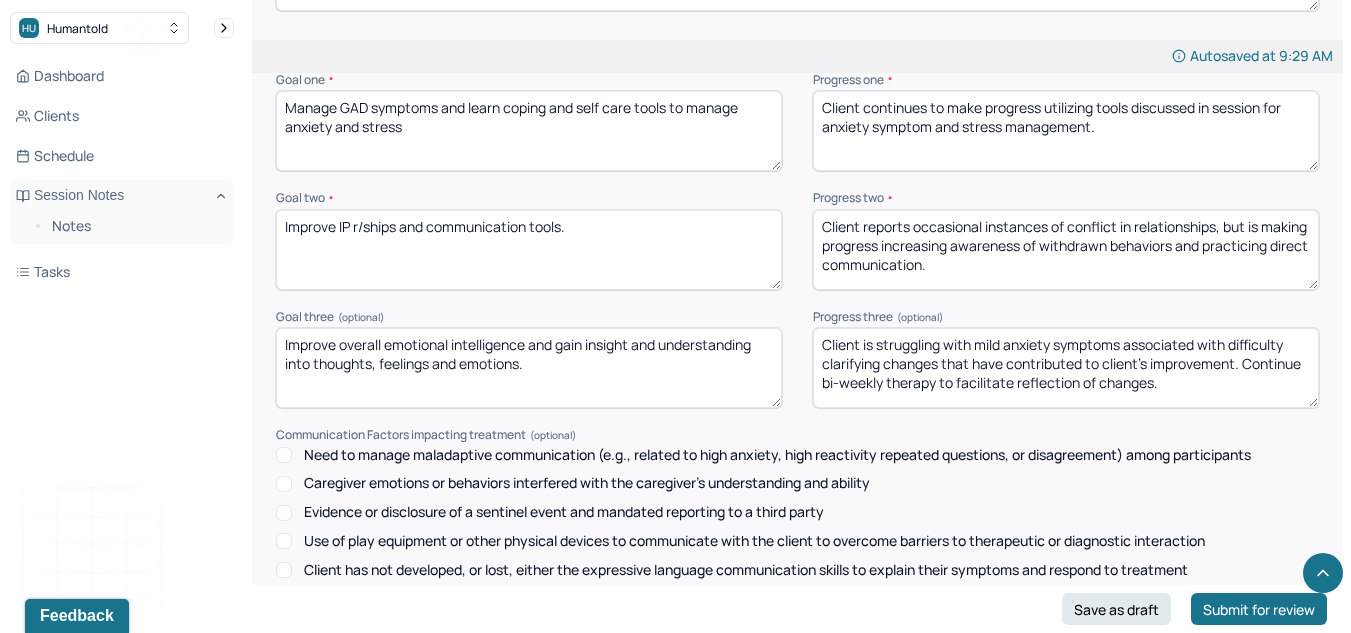 type on "Client reports occasional instances of conflict in relationships, but is making progress increasing awareness of withdrawn behaviors and practicing direct communication." 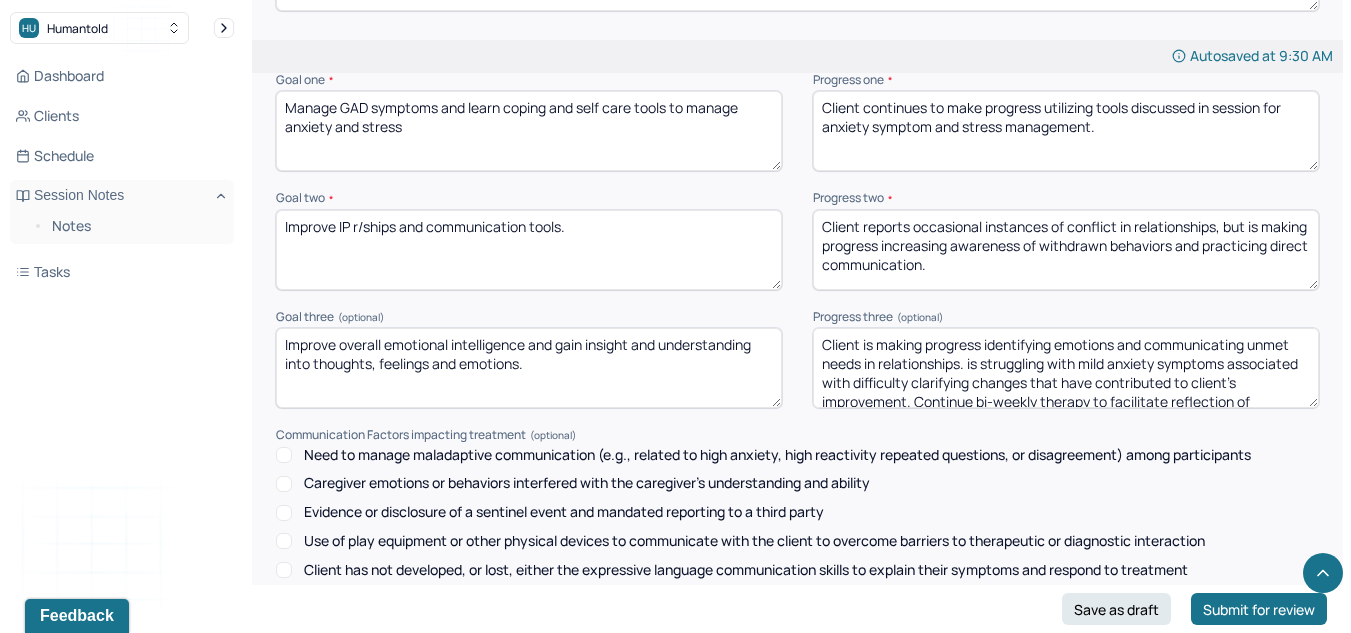 scroll, scrollTop: 29, scrollLeft: 0, axis: vertical 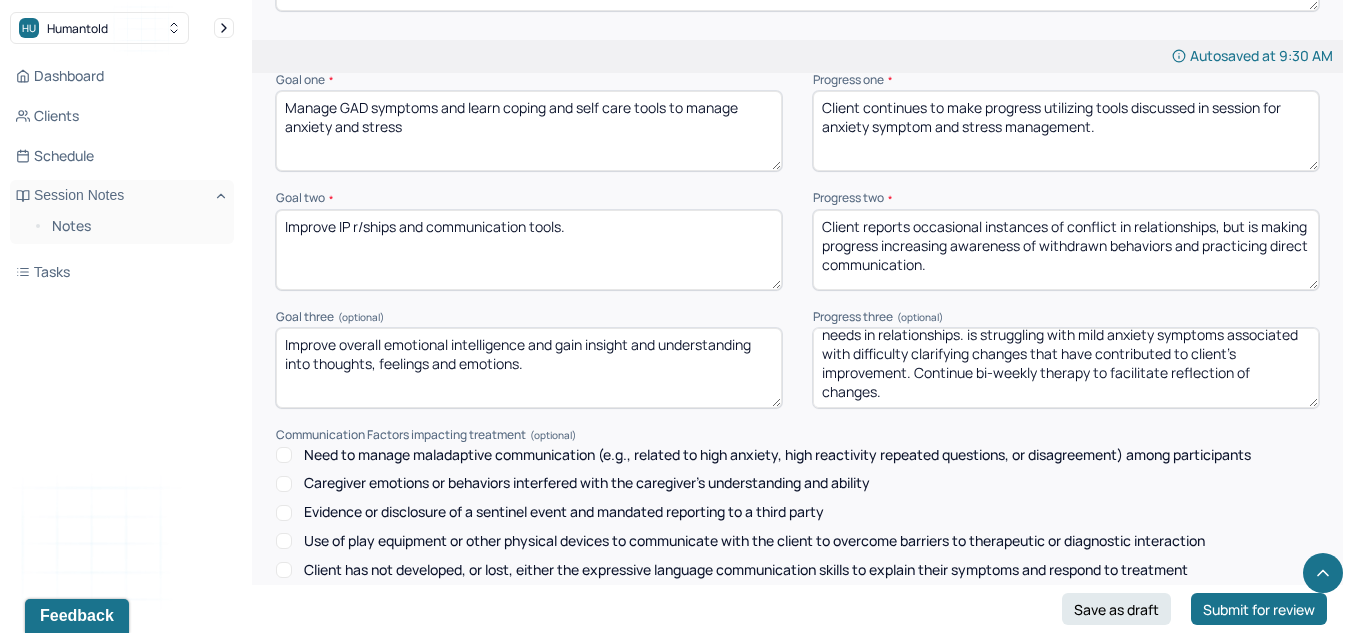 drag, startPoint x: 971, startPoint y: 364, endPoint x: 1295, endPoint y: 476, distance: 342.8119 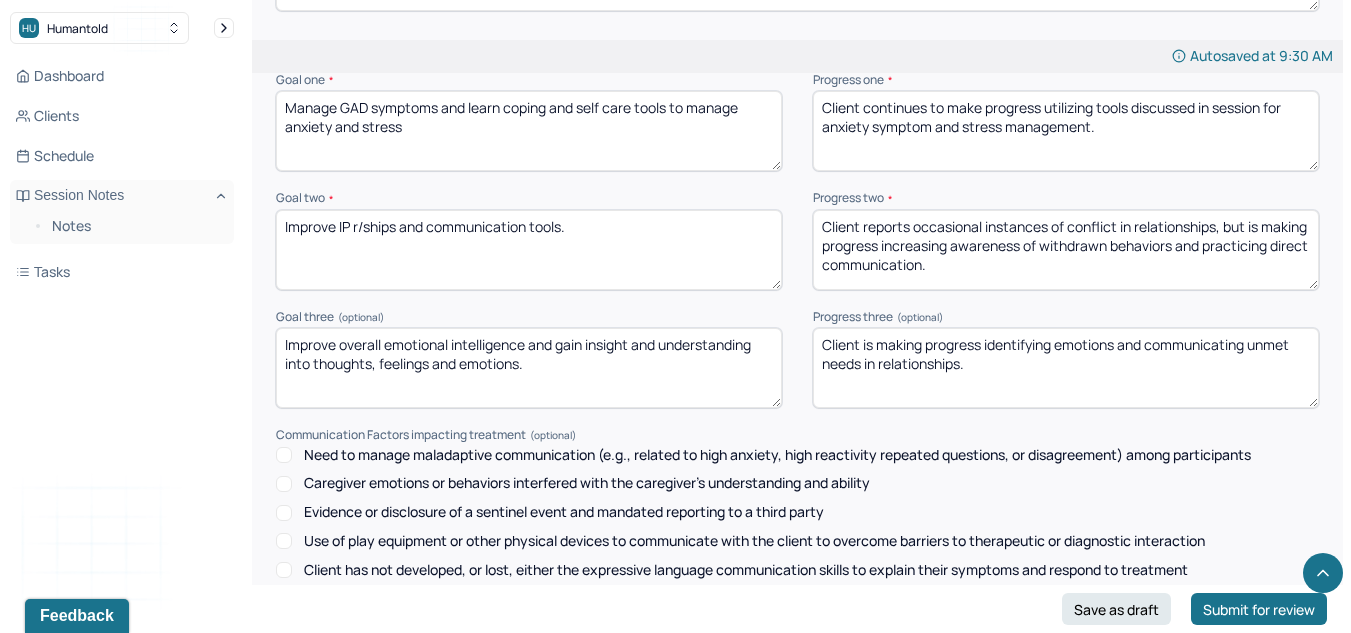 scroll, scrollTop: 0, scrollLeft: 0, axis: both 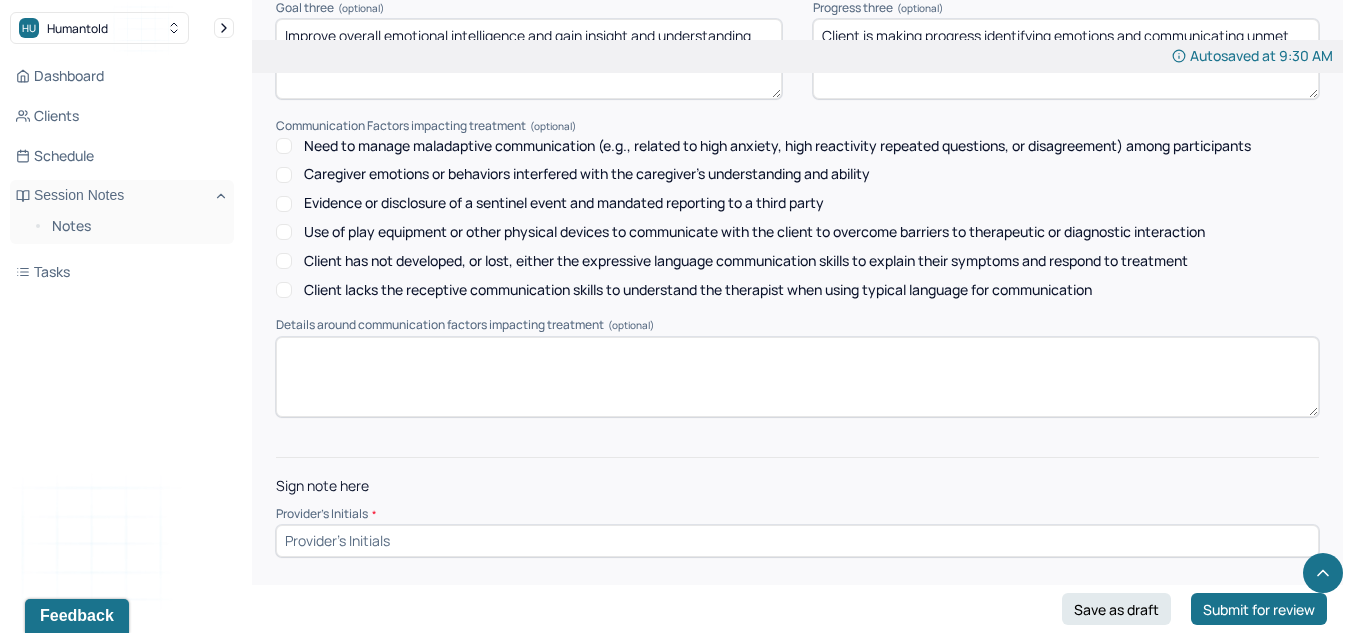 type on "Client is making progress identifying emotions and communicating unmet needs in relationships." 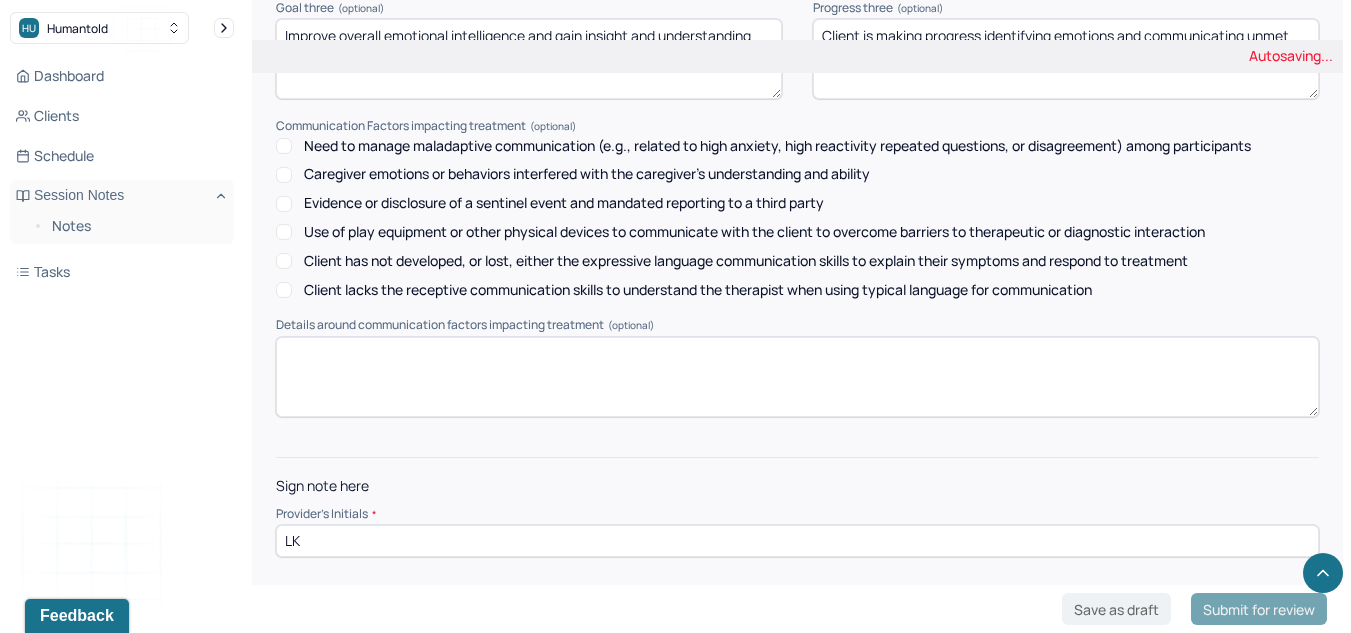 type on "LK" 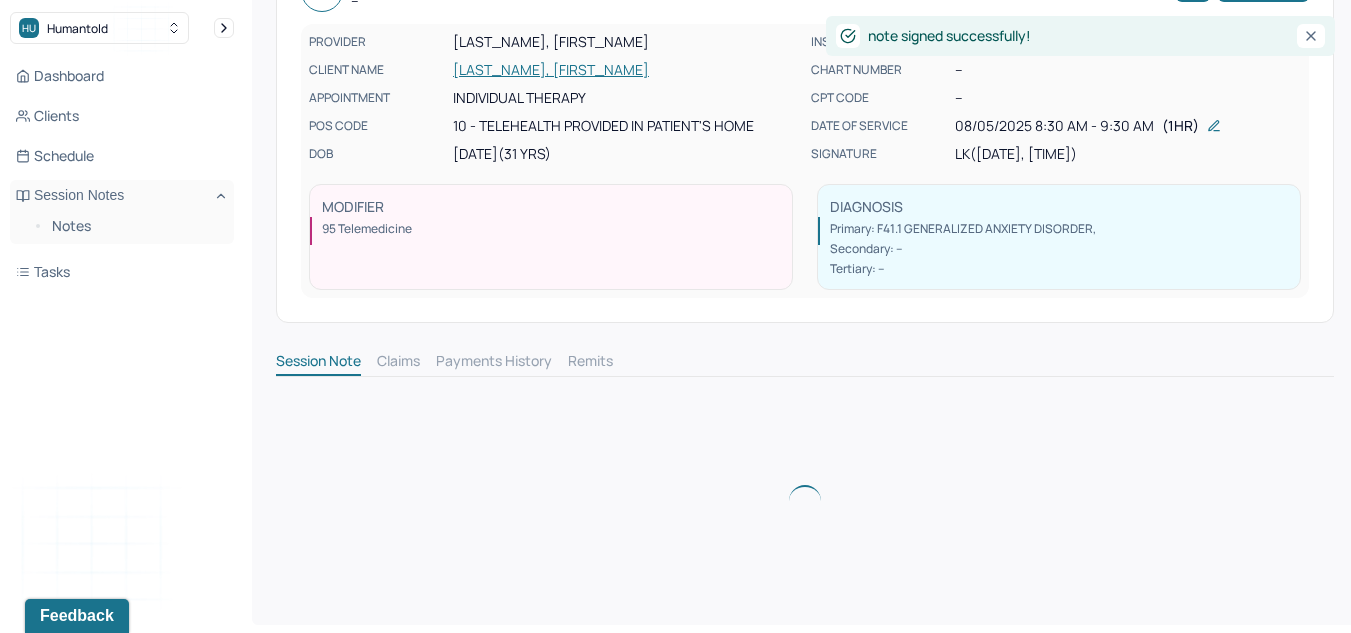 scroll, scrollTop: 0, scrollLeft: 0, axis: both 